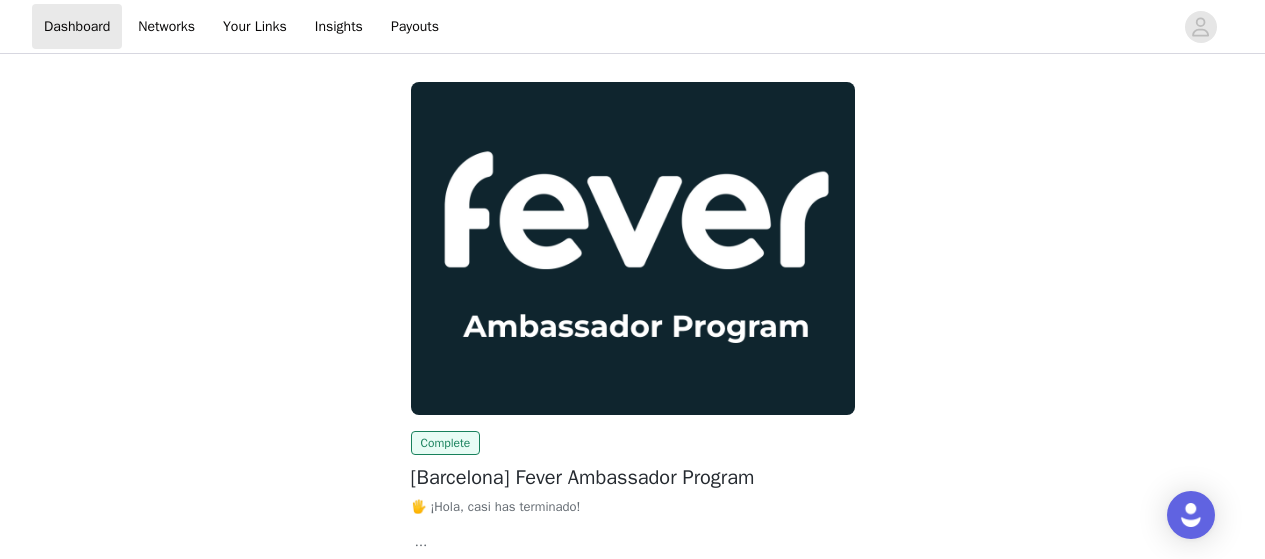 scroll, scrollTop: 0, scrollLeft: 0, axis: both 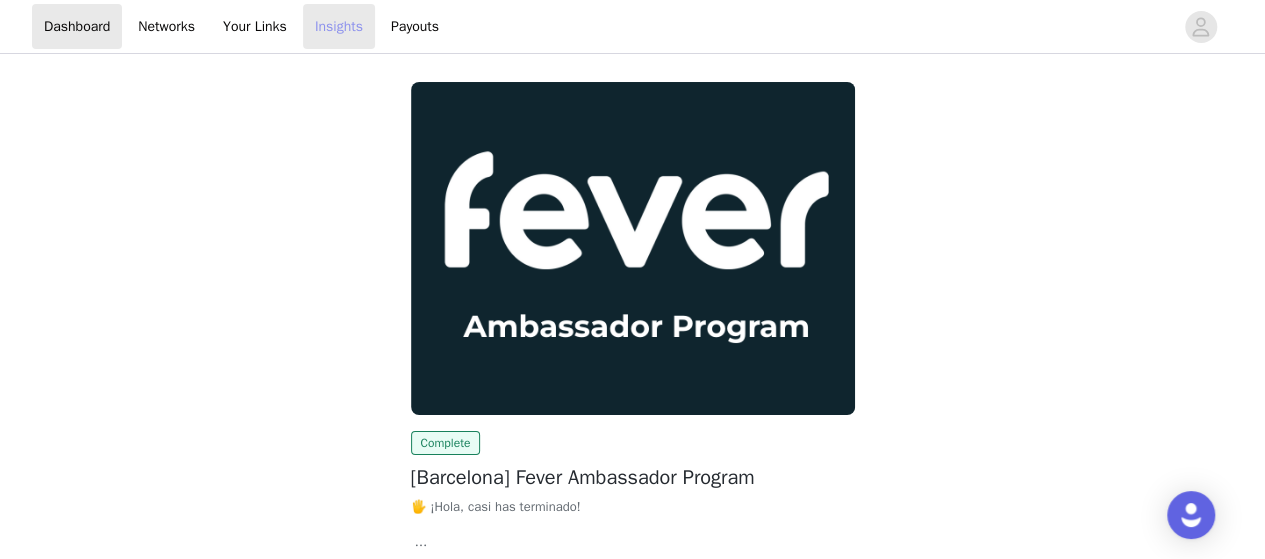 click on "Insights" at bounding box center (339, 26) 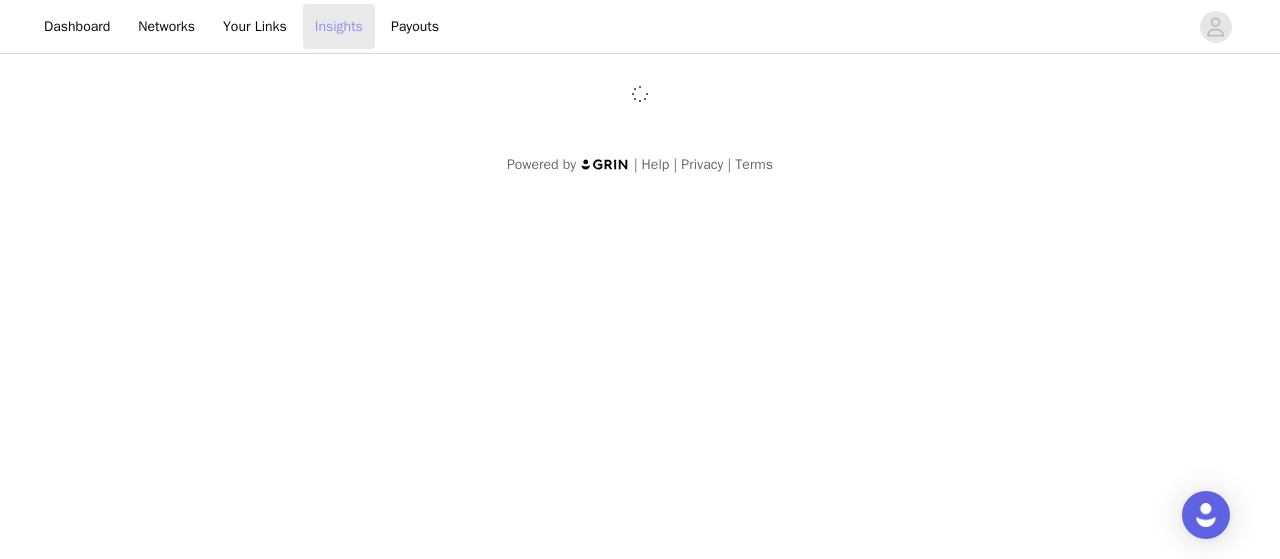 click on "Insights" at bounding box center (339, 26) 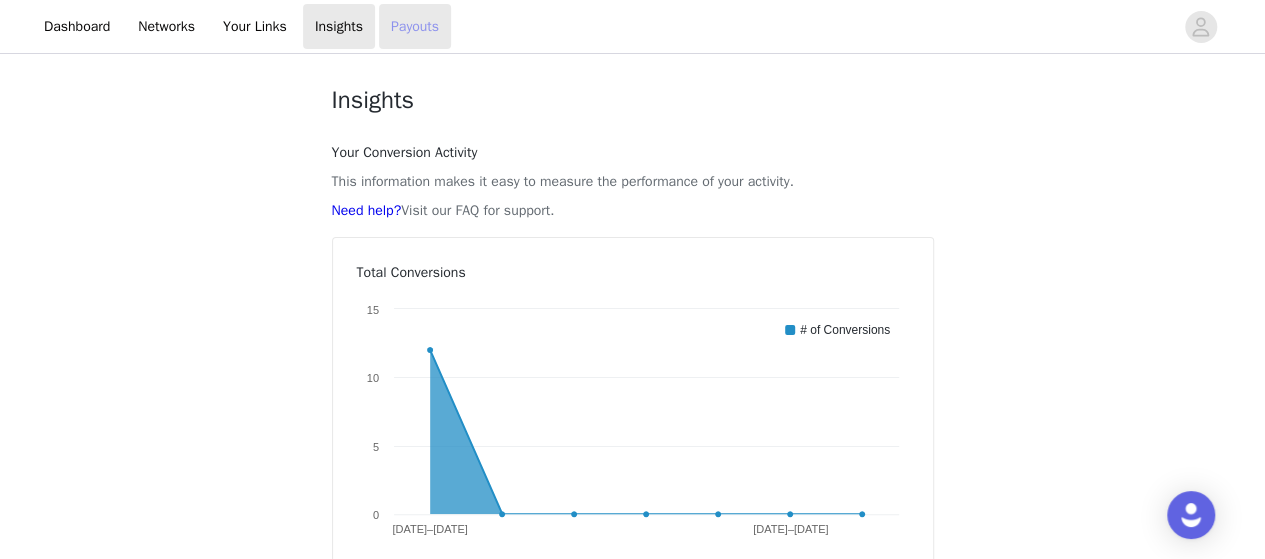 click on "Payouts" at bounding box center [415, 26] 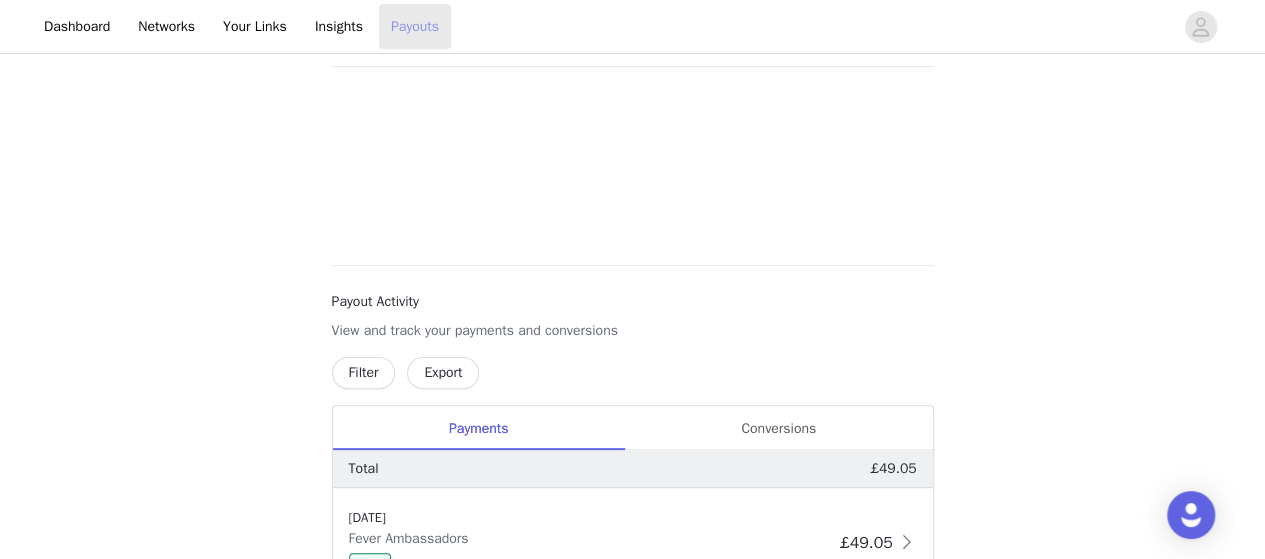 scroll, scrollTop: 0, scrollLeft: 0, axis: both 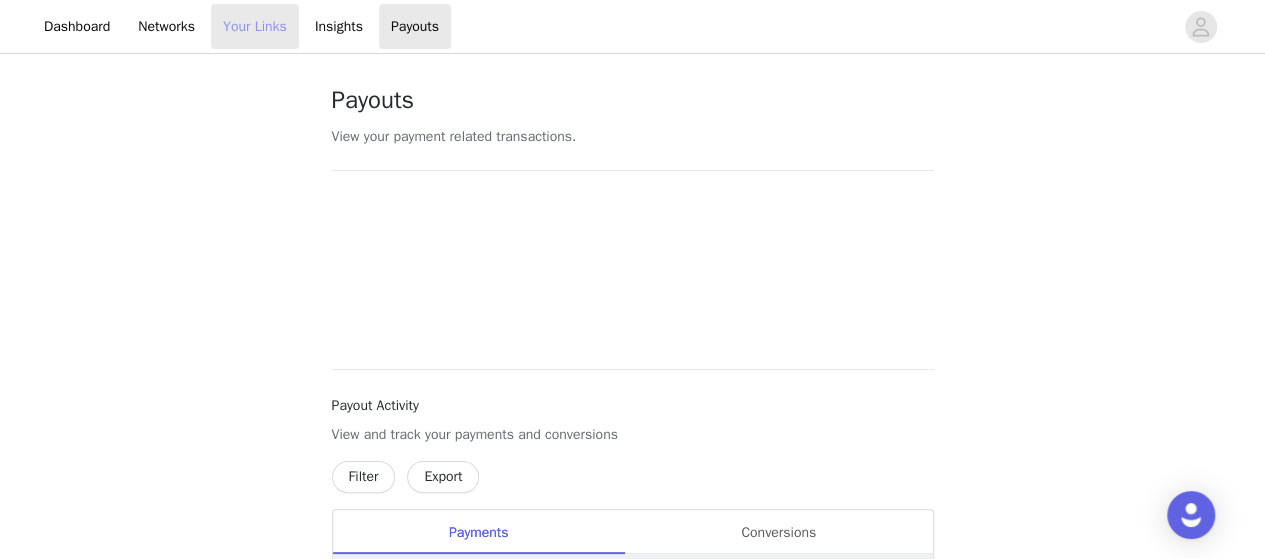 click on "Your Links" at bounding box center [255, 26] 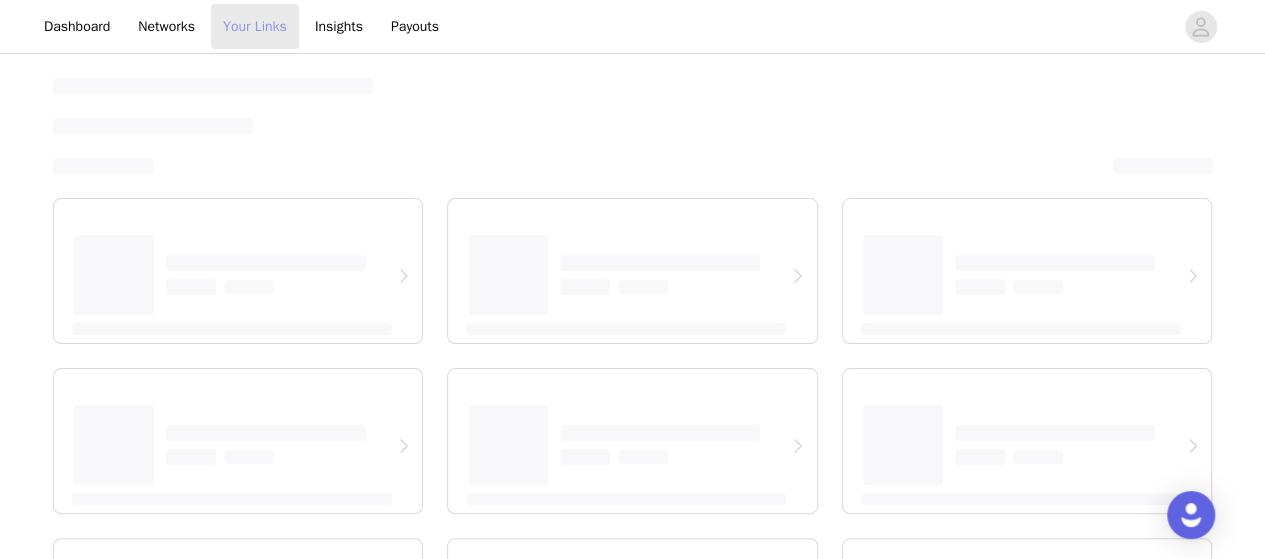 select on "12" 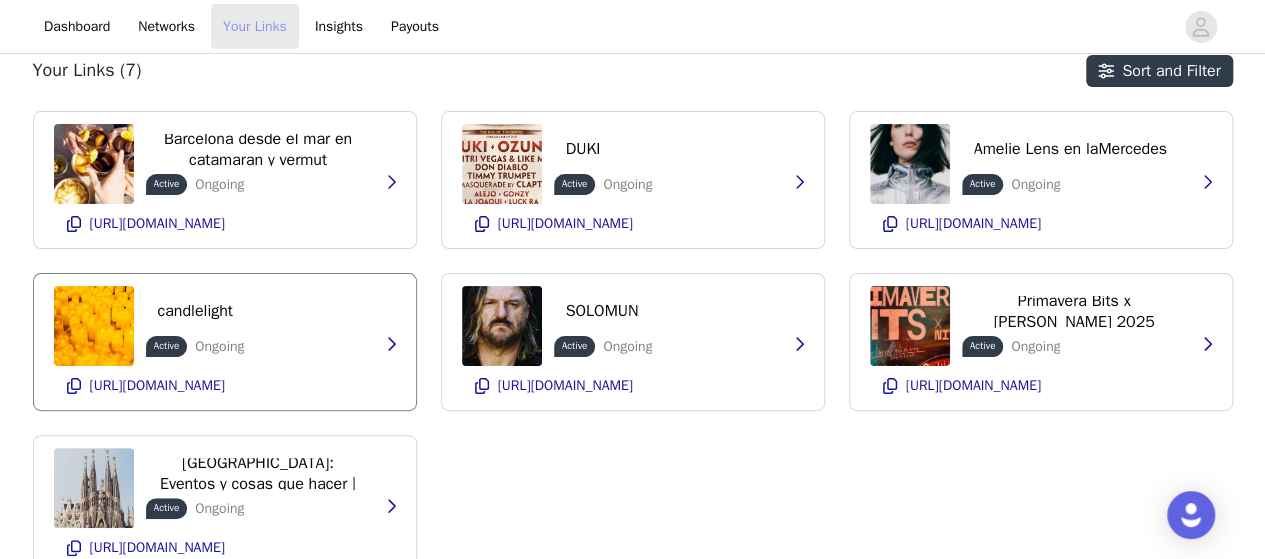 scroll, scrollTop: 100, scrollLeft: 0, axis: vertical 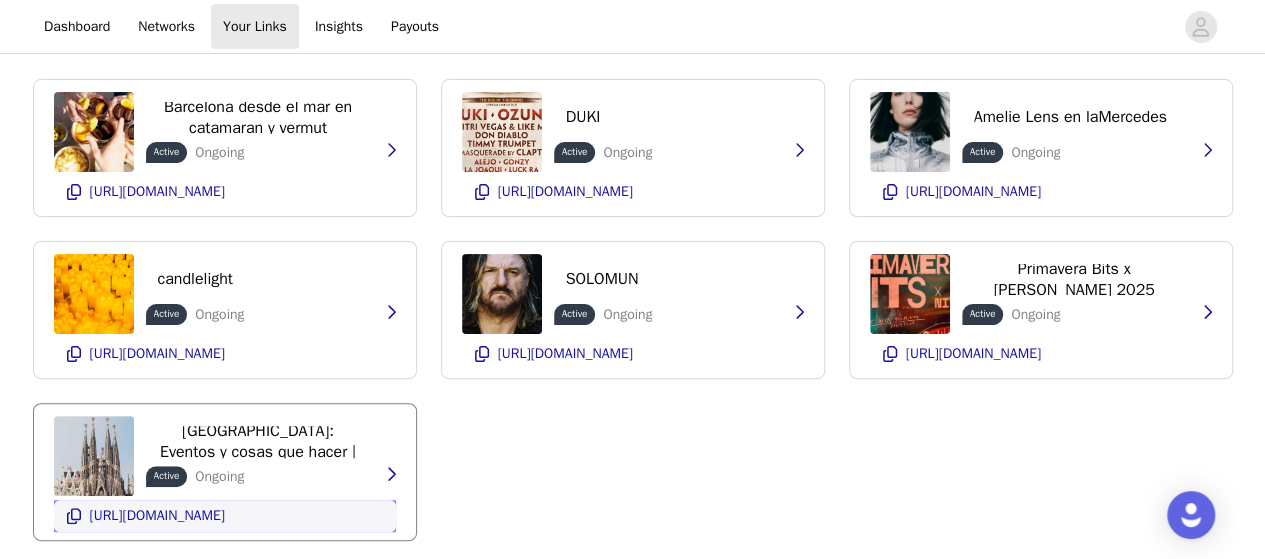 click on "https://glnk.io/73qy1/feverxmelacastagna" at bounding box center [157, 516] 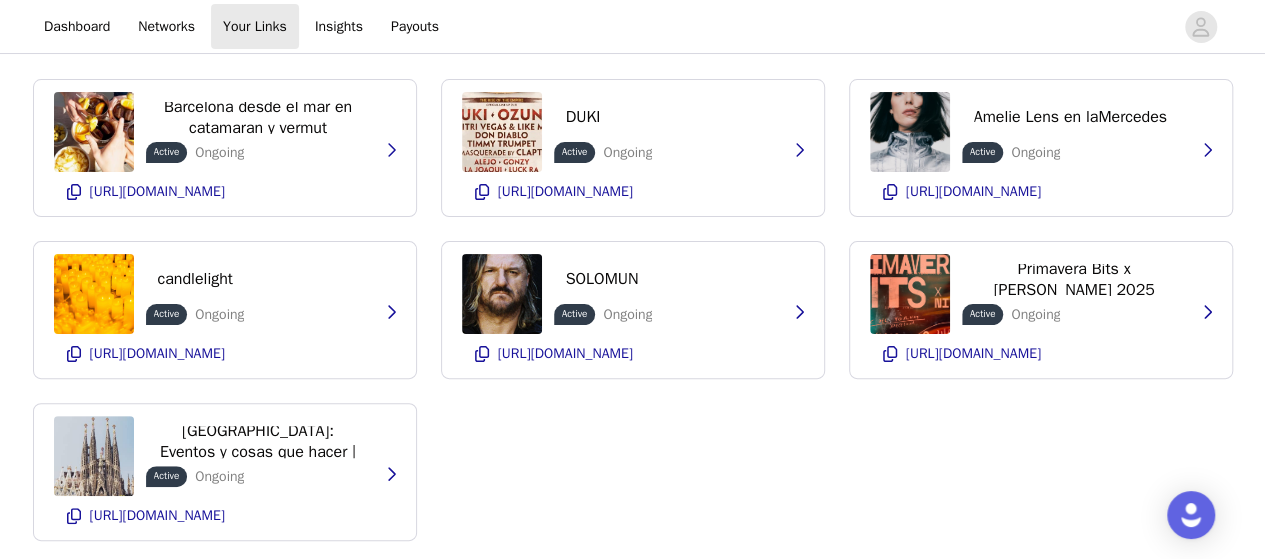 drag, startPoint x: 294, startPoint y: 598, endPoint x: 274, endPoint y: 598, distance: 20 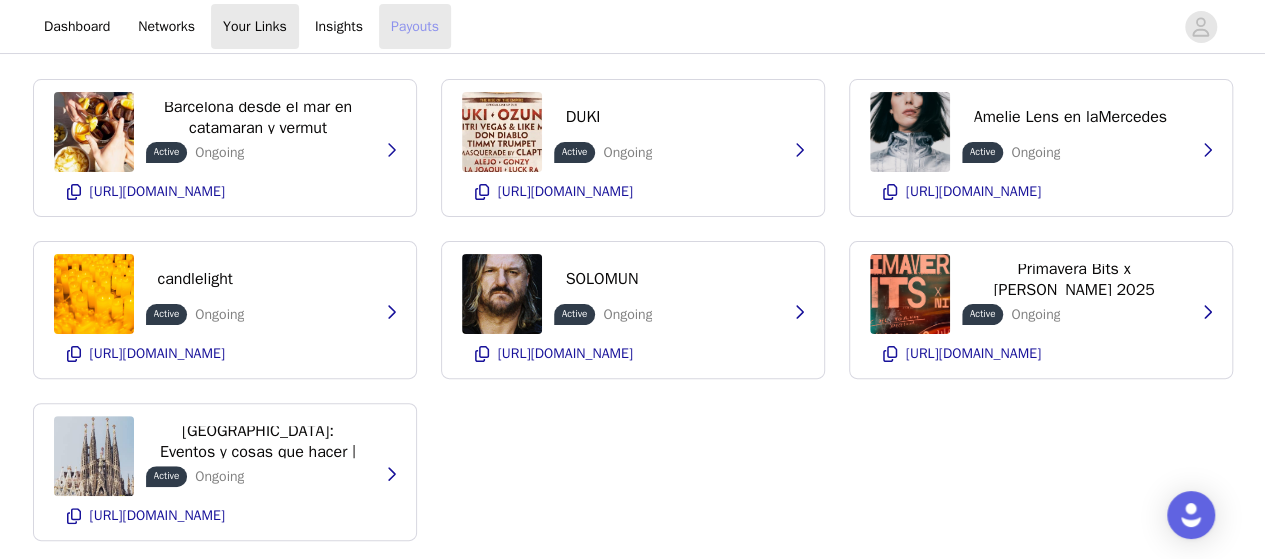 drag, startPoint x: 488, startPoint y: 15, endPoint x: 390, endPoint y: 25, distance: 98.50888 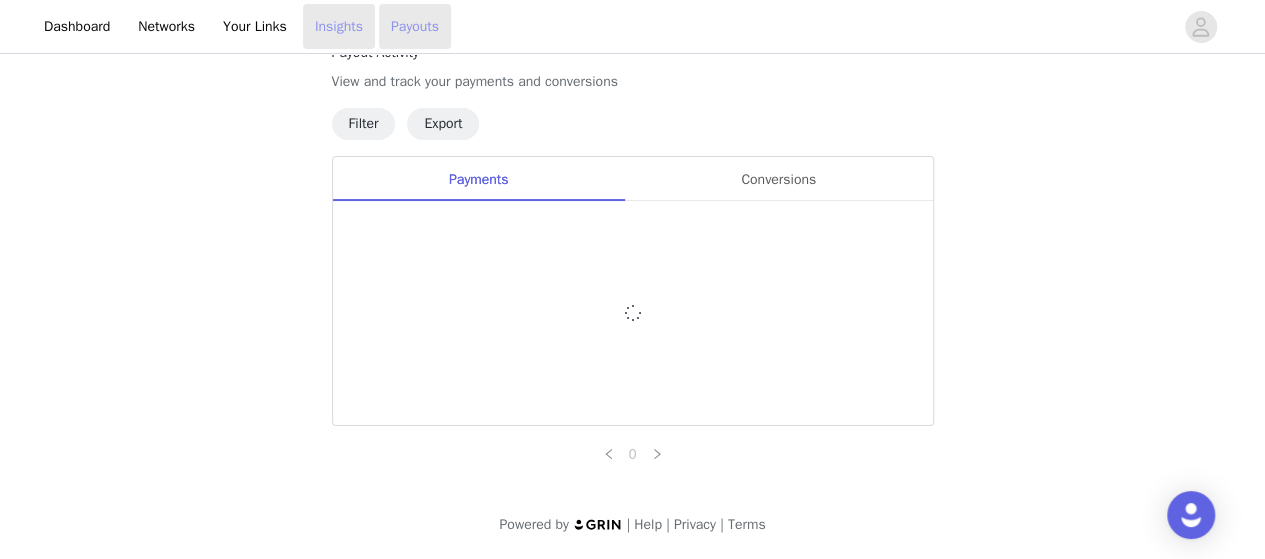 scroll, scrollTop: 0, scrollLeft: 0, axis: both 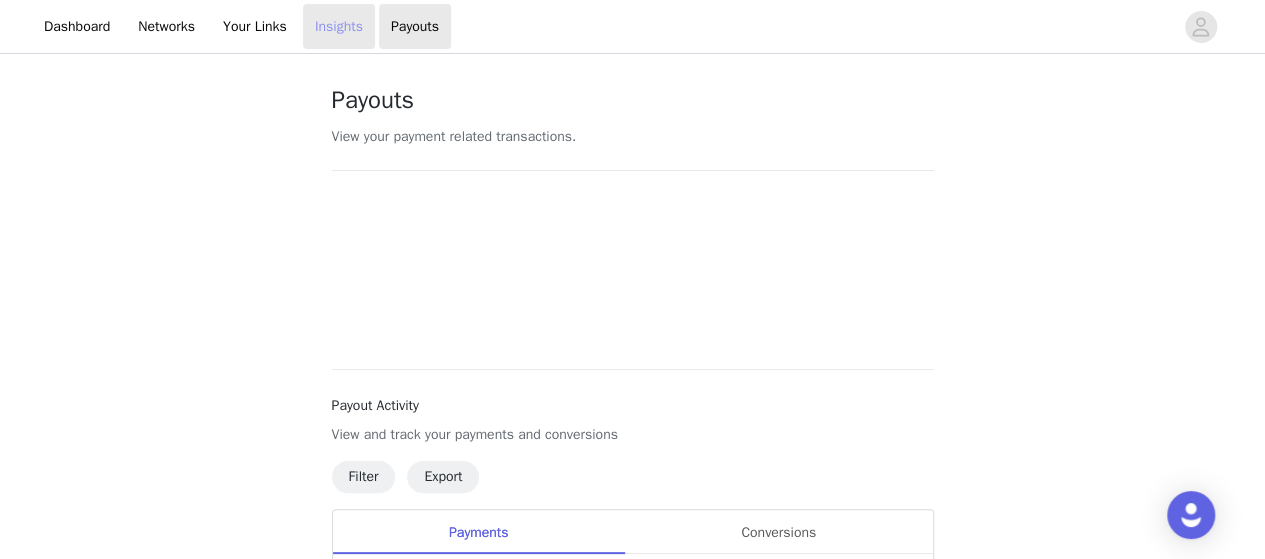 click on "Insights" at bounding box center (339, 26) 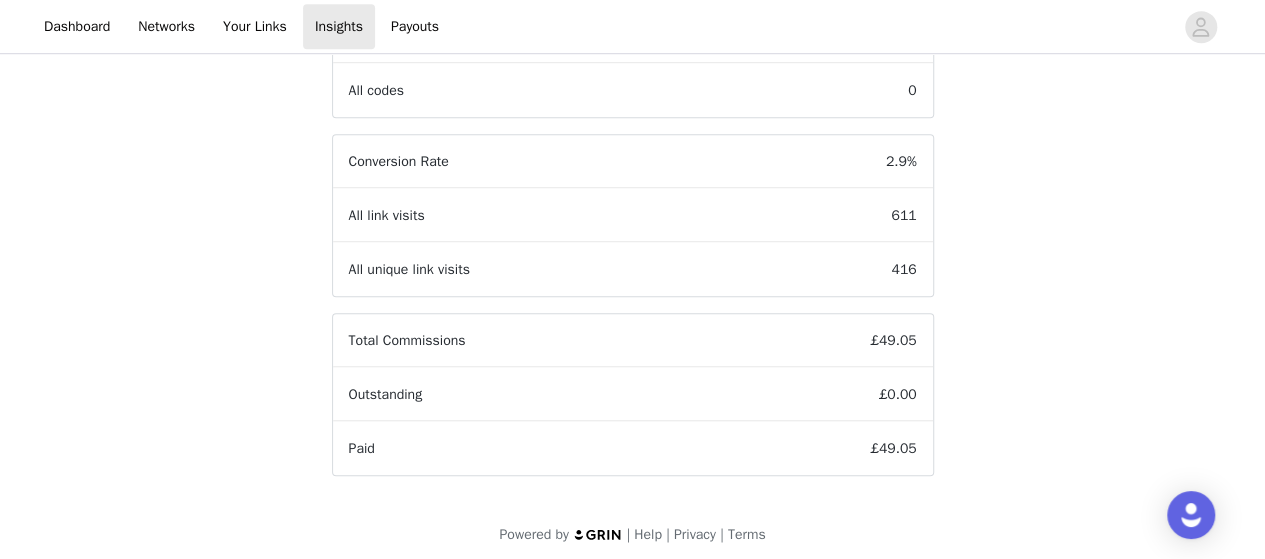 scroll, scrollTop: 698, scrollLeft: 0, axis: vertical 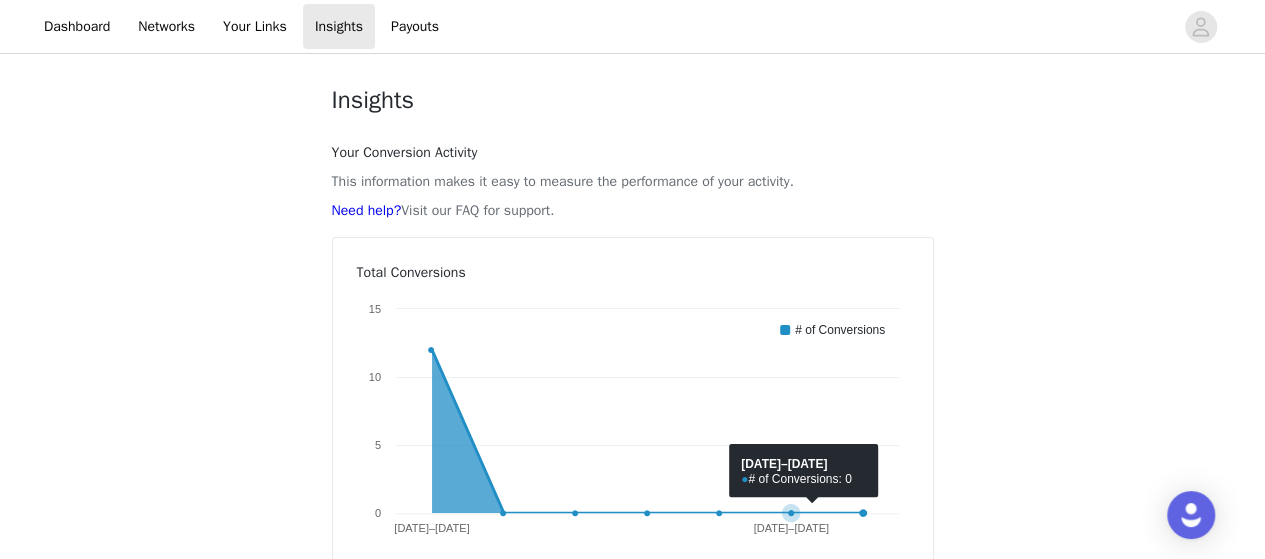 click 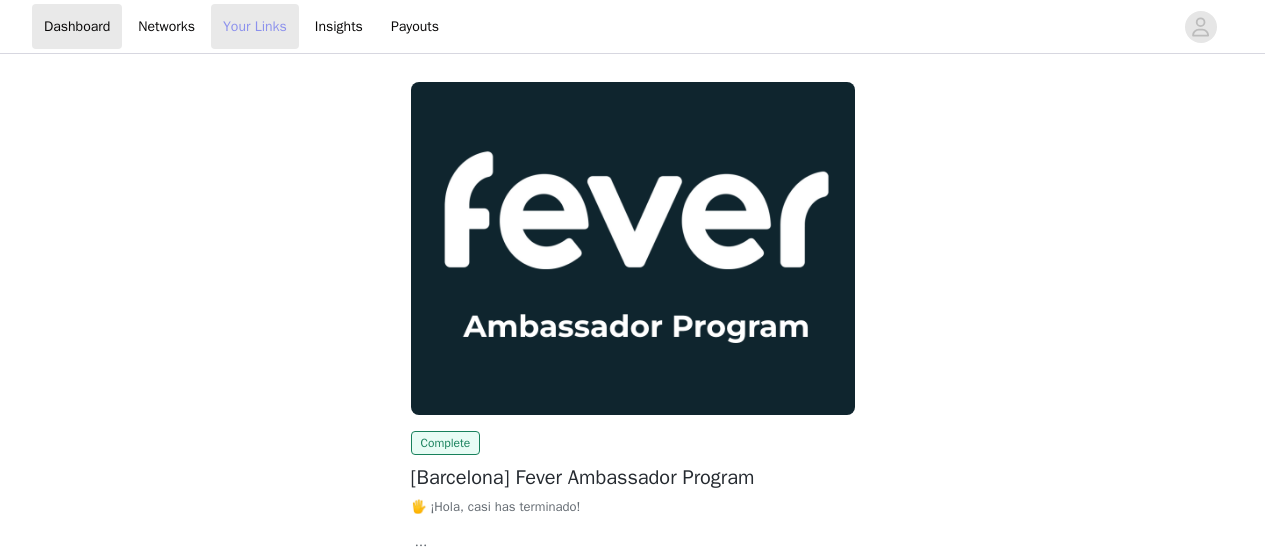 scroll, scrollTop: 0, scrollLeft: 0, axis: both 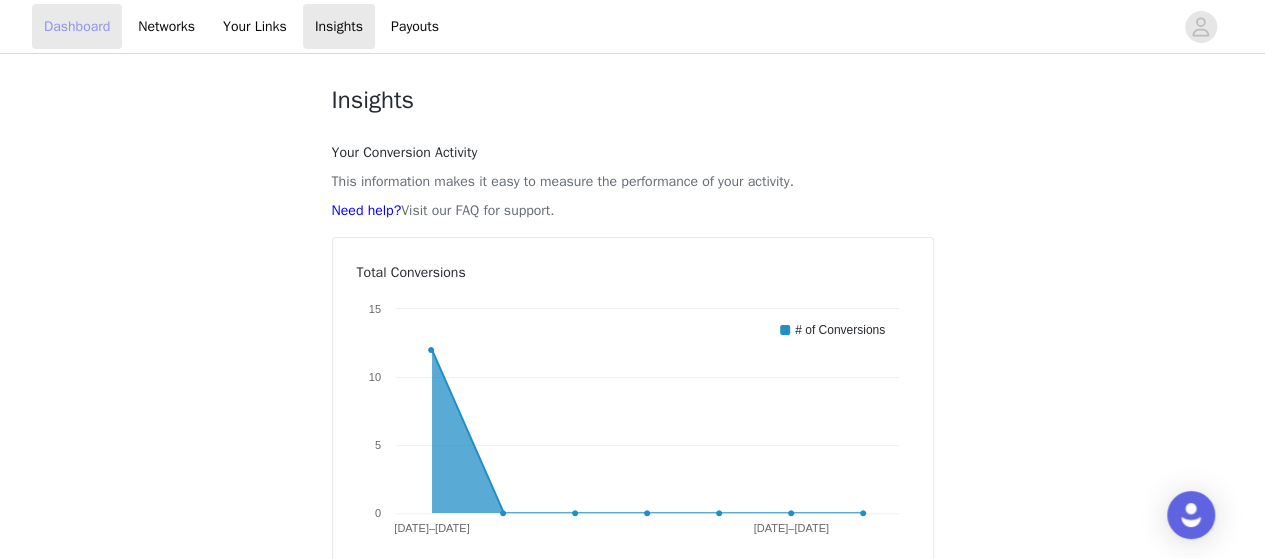 click on "Dashboard" at bounding box center [77, 26] 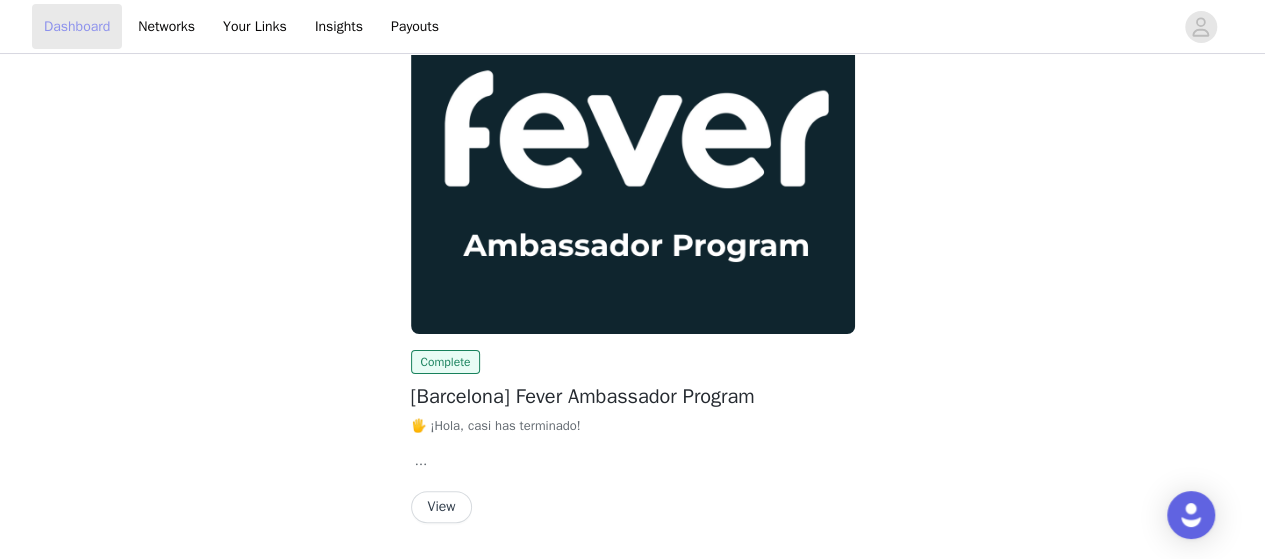 scroll, scrollTop: 144, scrollLeft: 0, axis: vertical 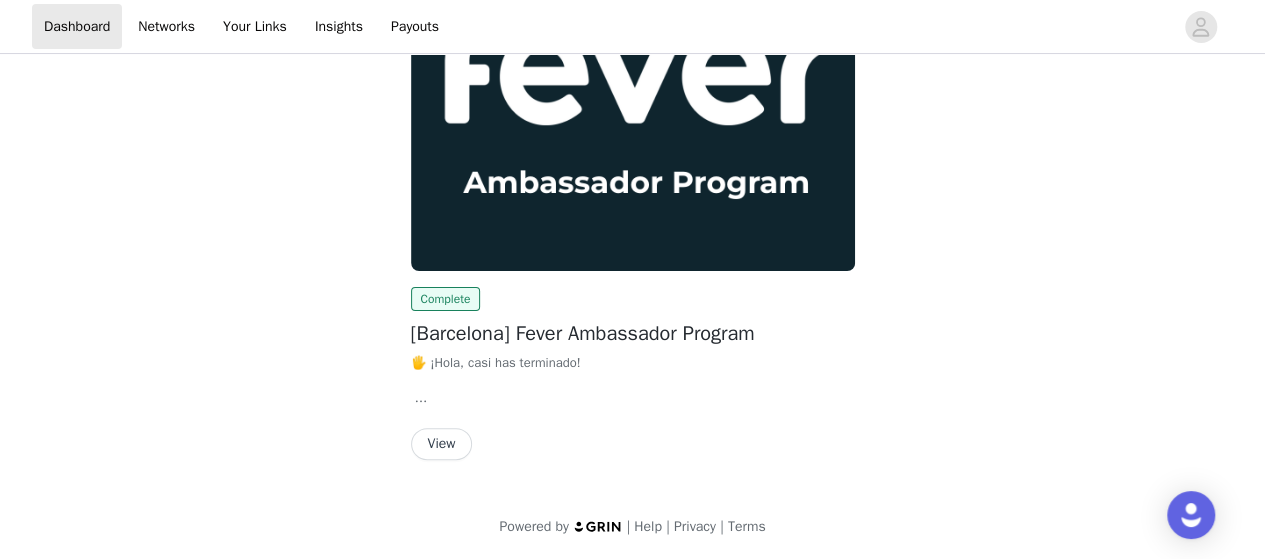 drag, startPoint x: 436, startPoint y: 467, endPoint x: 438, endPoint y: 457, distance: 10.198039 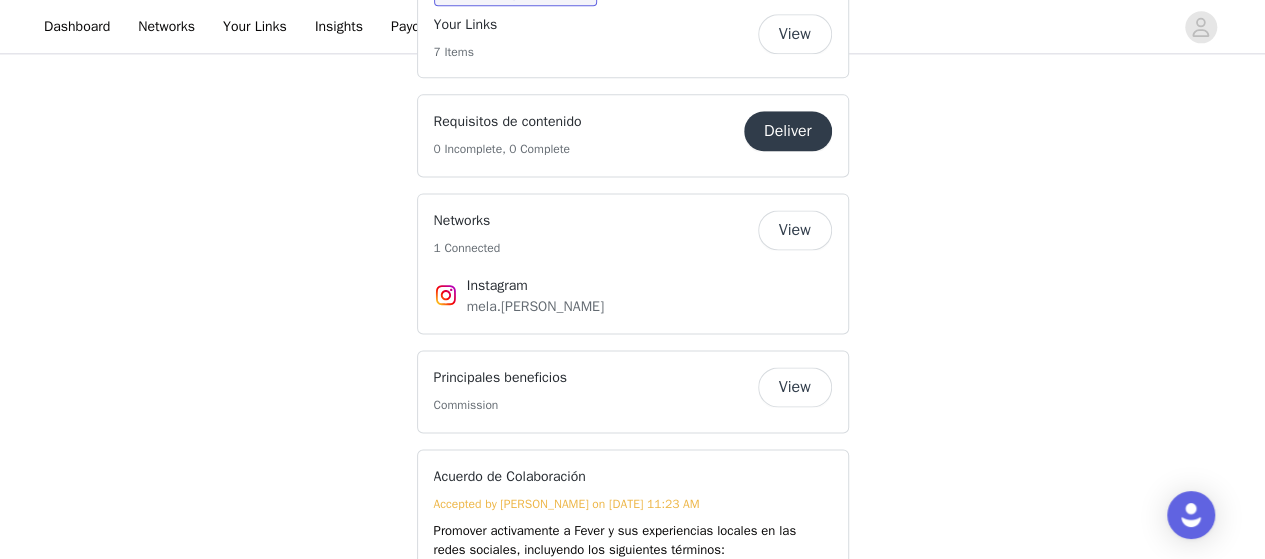 scroll, scrollTop: 1000, scrollLeft: 0, axis: vertical 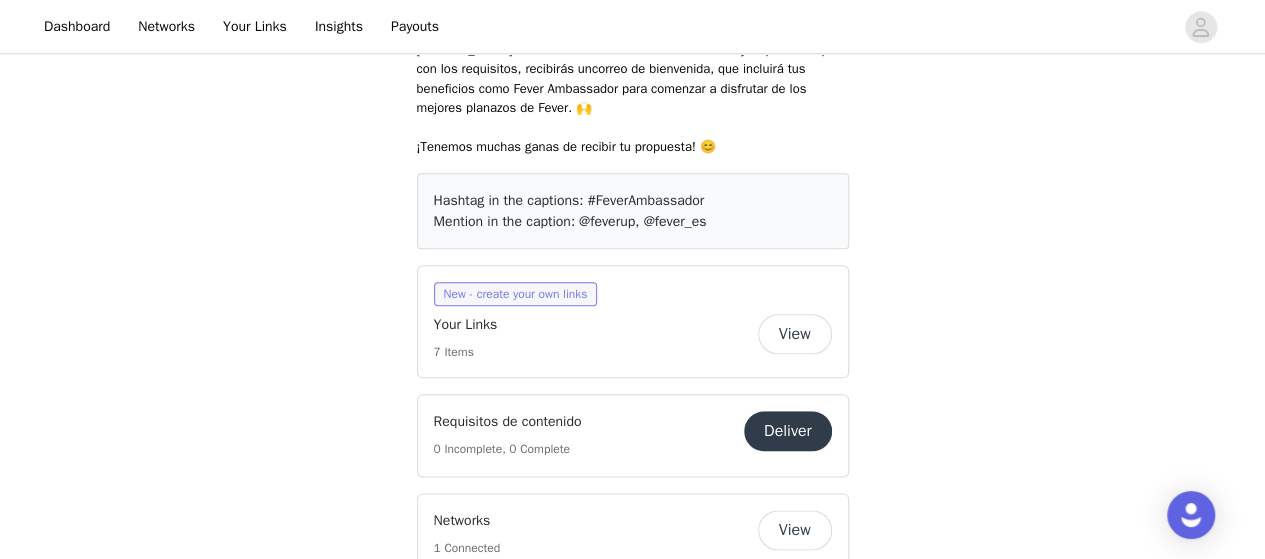click on "New - create your own links" at bounding box center [516, 294] 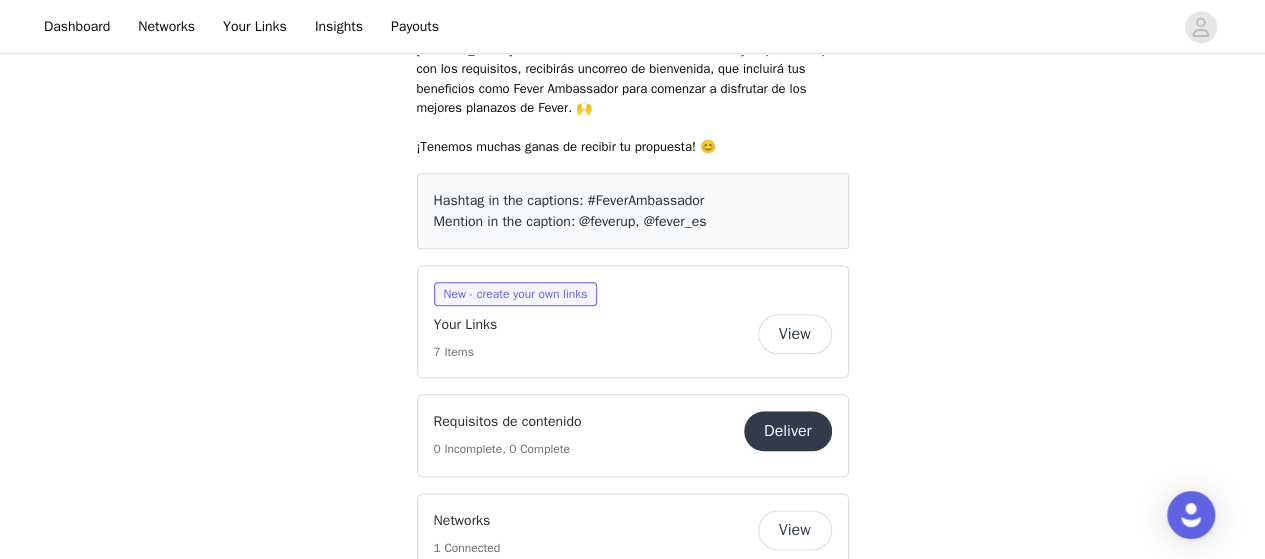 click on "View" at bounding box center (795, 334) 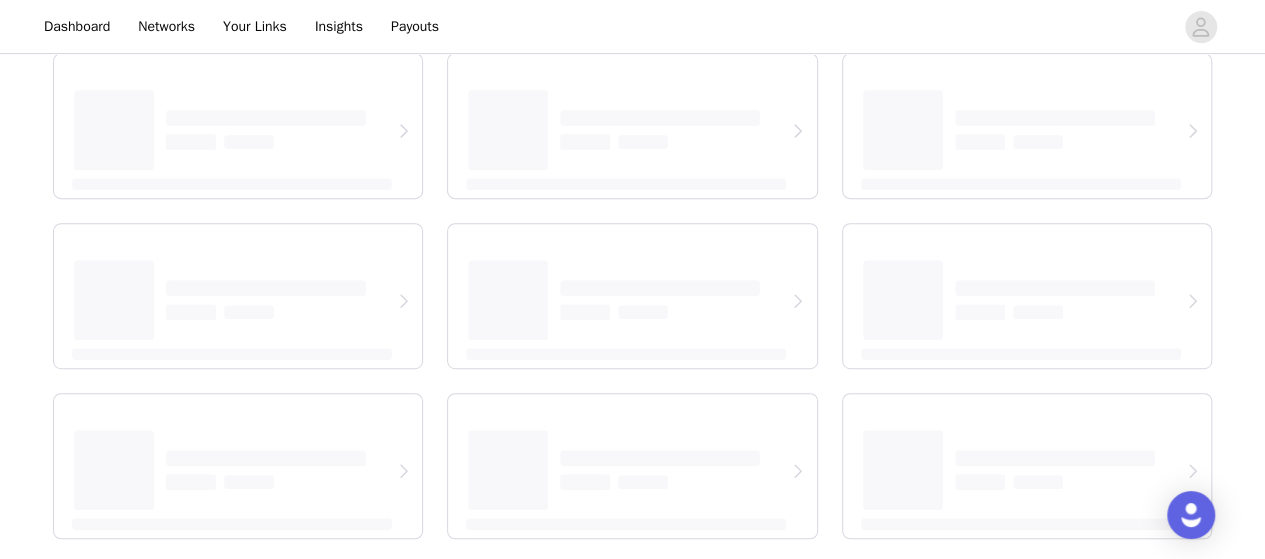 scroll, scrollTop: 0, scrollLeft: 0, axis: both 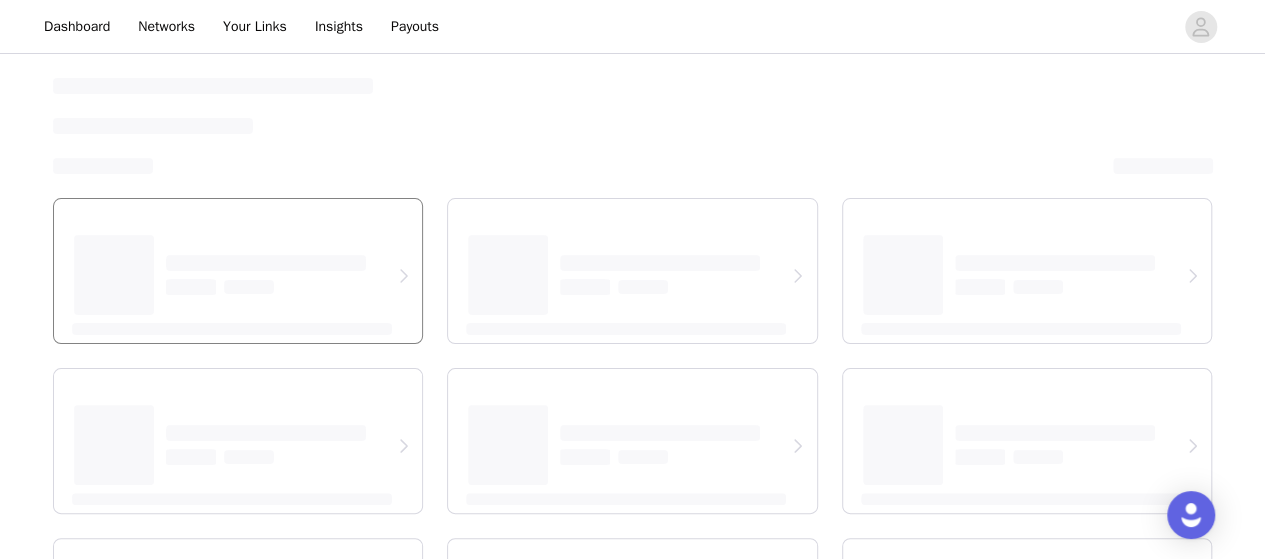 select on "12" 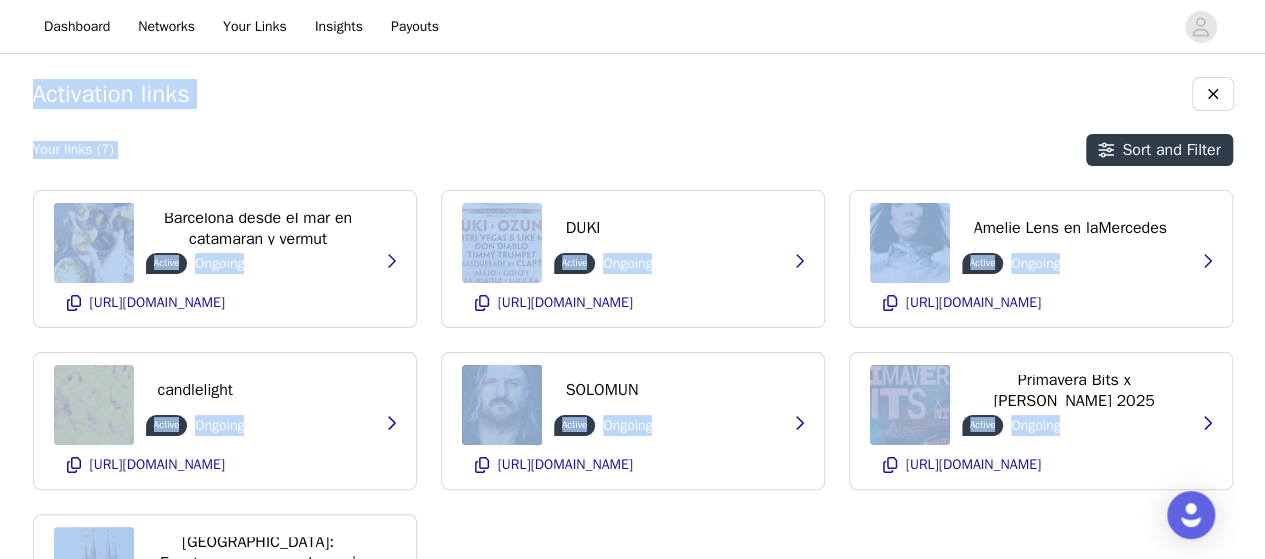 click at bounding box center [600, 150] 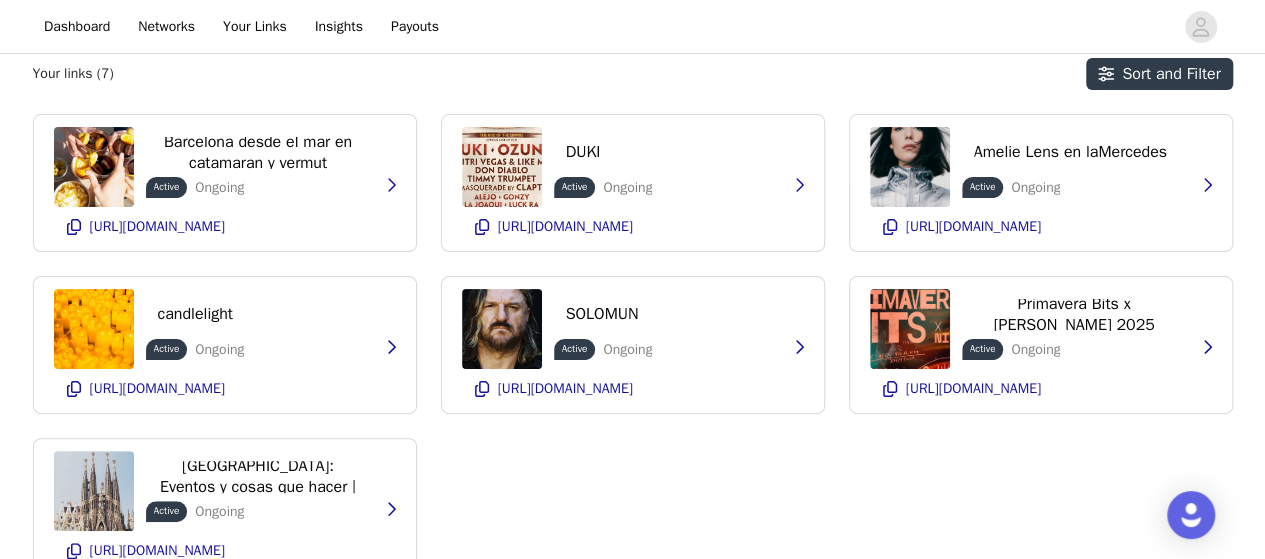 scroll, scrollTop: 0, scrollLeft: 0, axis: both 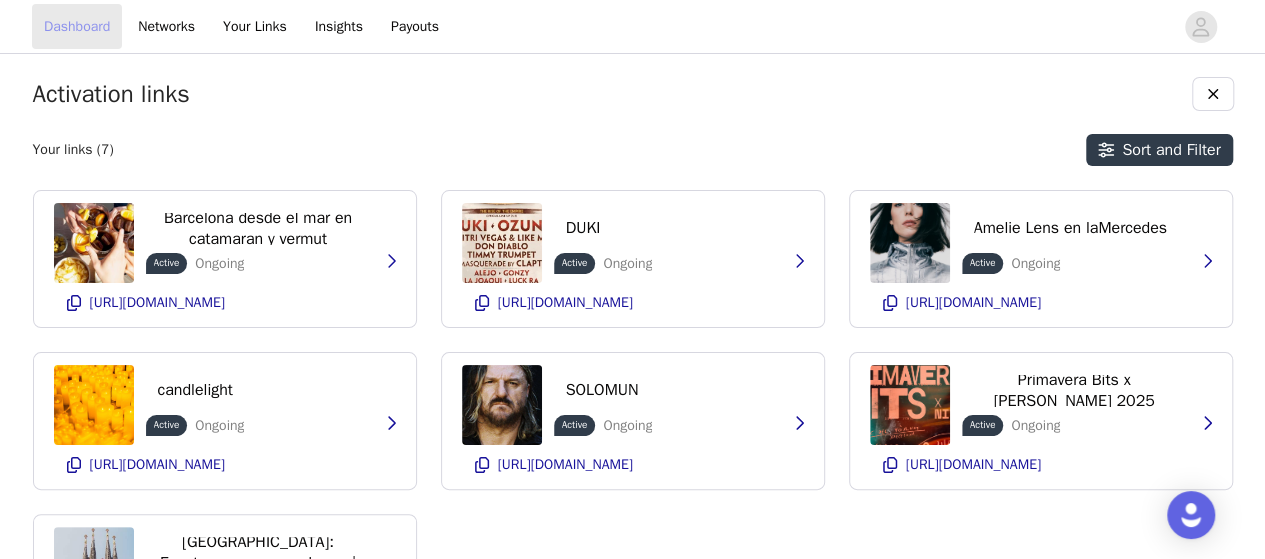 click on "Dashboard" at bounding box center [77, 26] 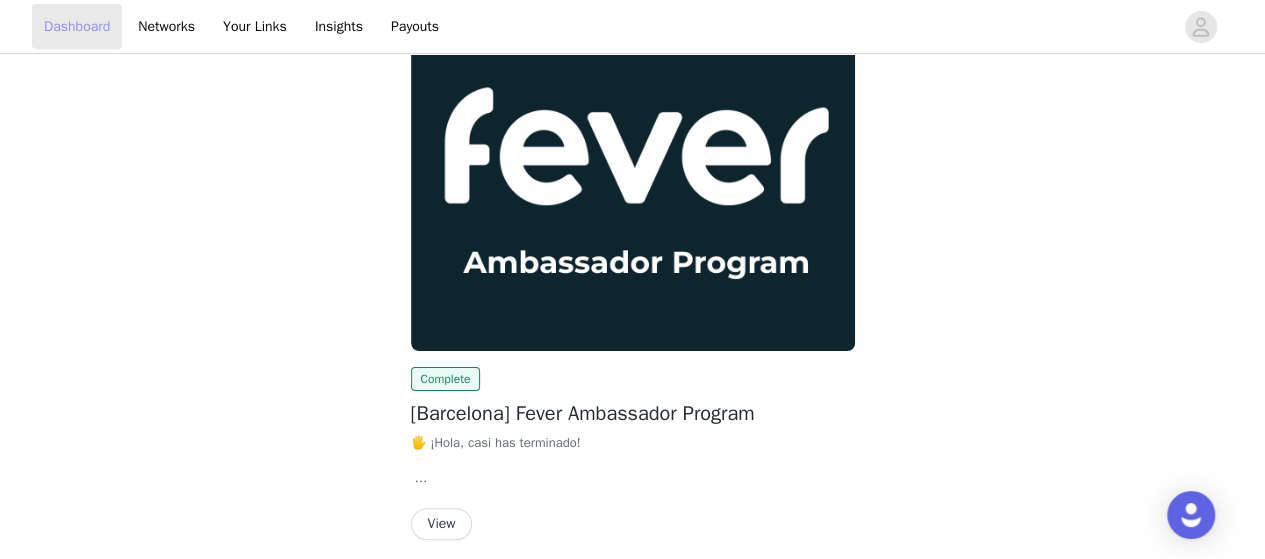 scroll, scrollTop: 144, scrollLeft: 0, axis: vertical 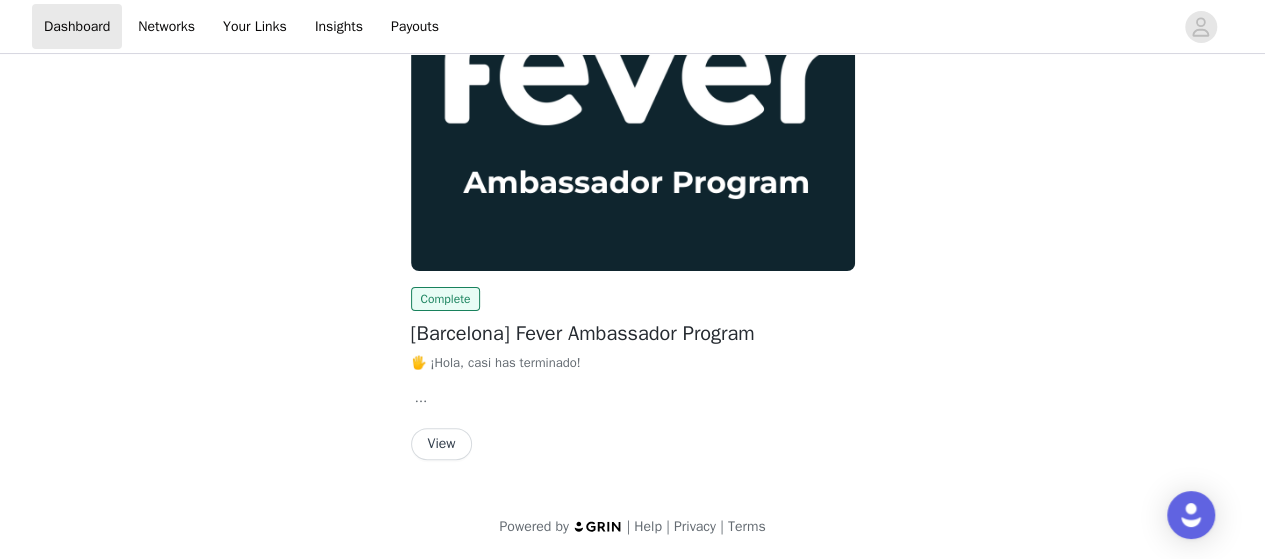 click on "View" at bounding box center (442, 444) 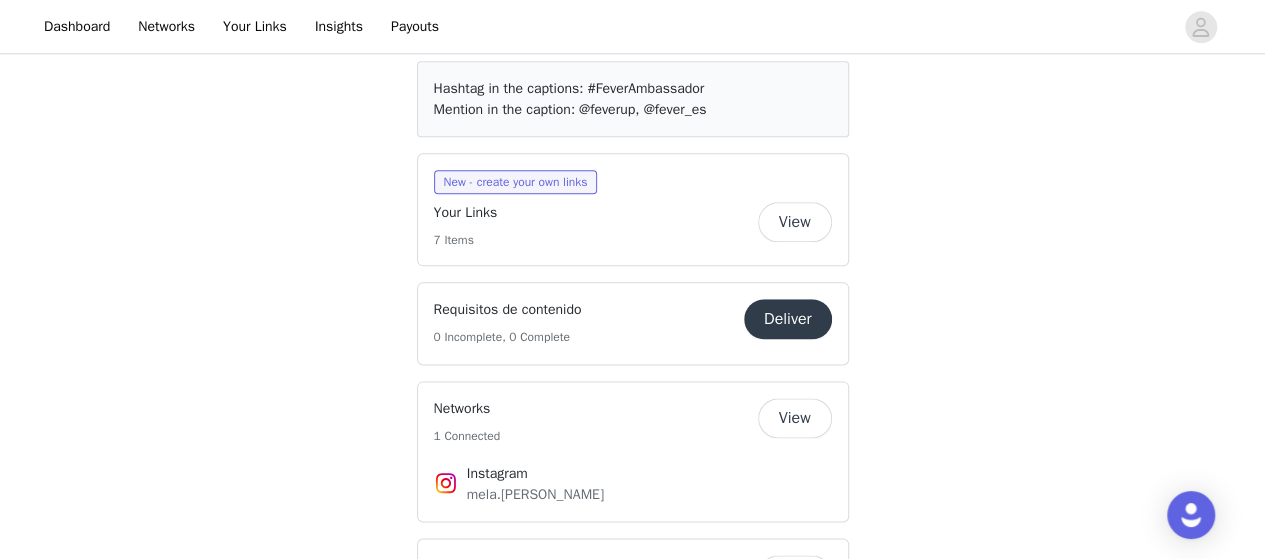 scroll, scrollTop: 1200, scrollLeft: 0, axis: vertical 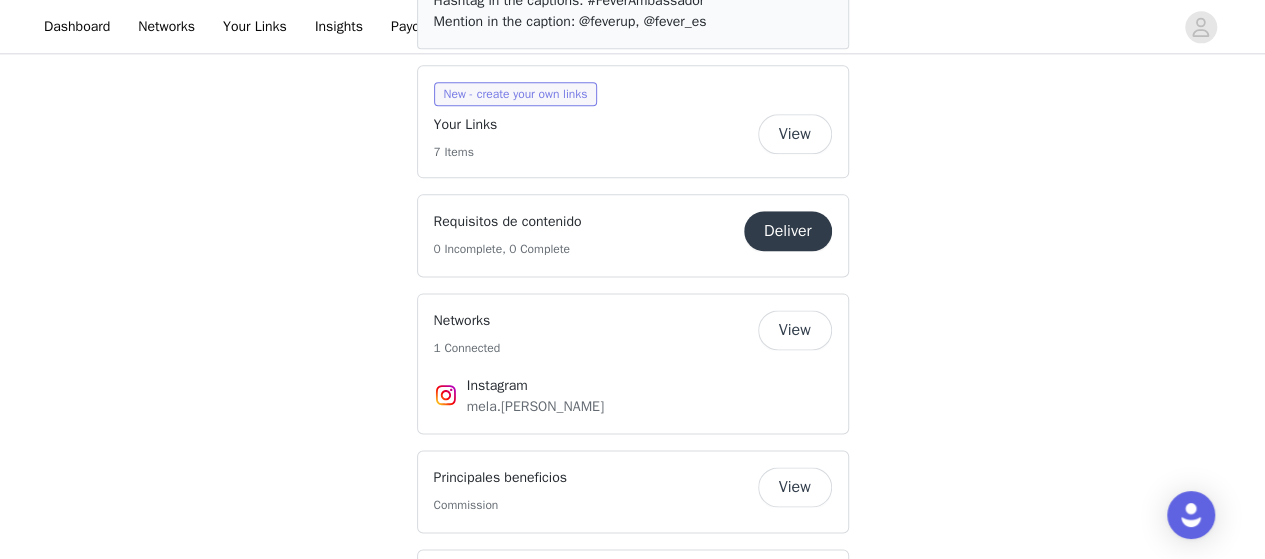 click on "New - create your own links" at bounding box center (516, 94) 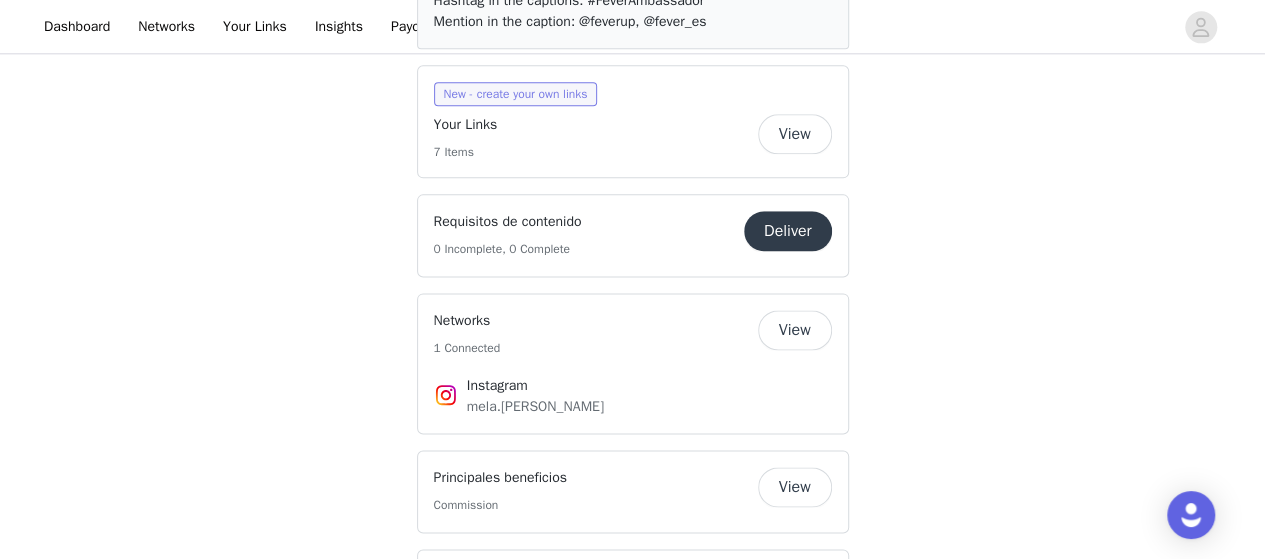 click on "New - create your own links" at bounding box center (516, 94) 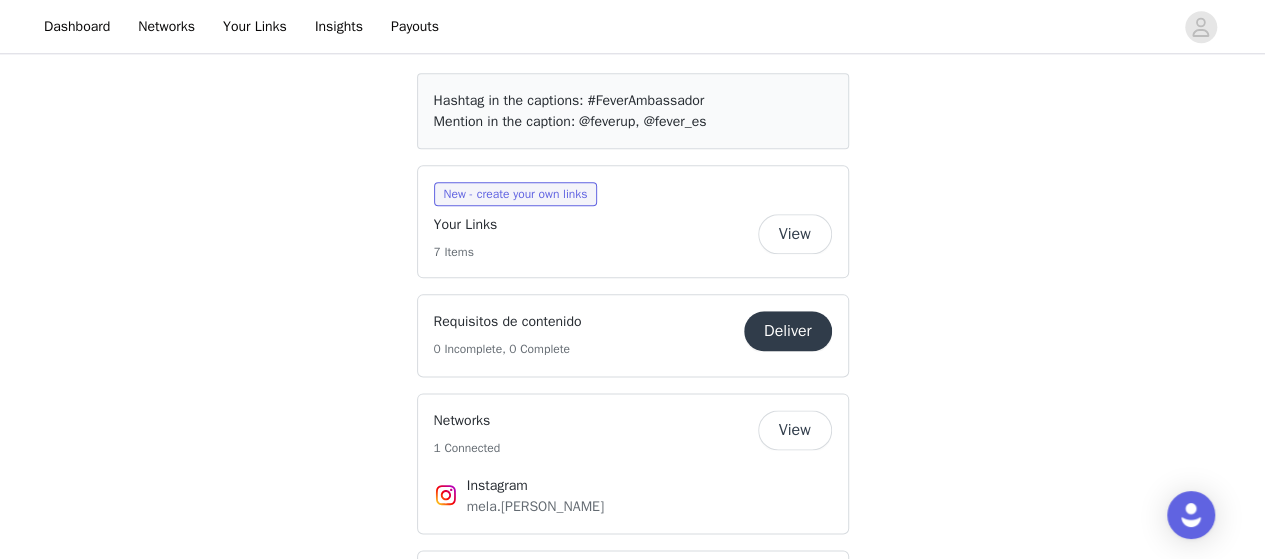 scroll, scrollTop: 1000, scrollLeft: 0, axis: vertical 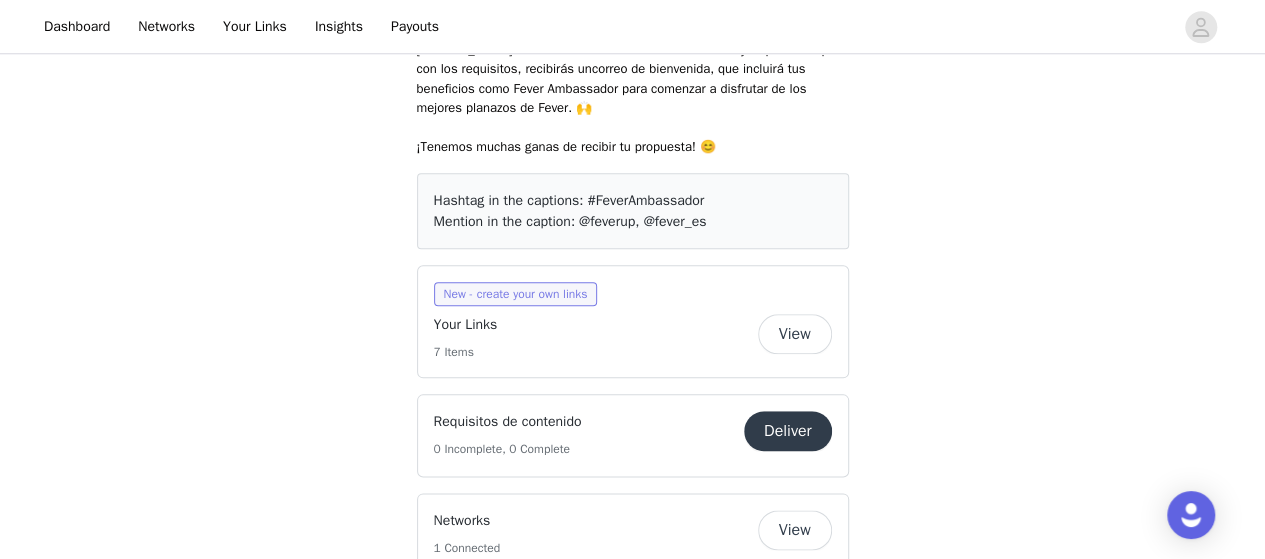 click on "New - create your own links" at bounding box center (516, 294) 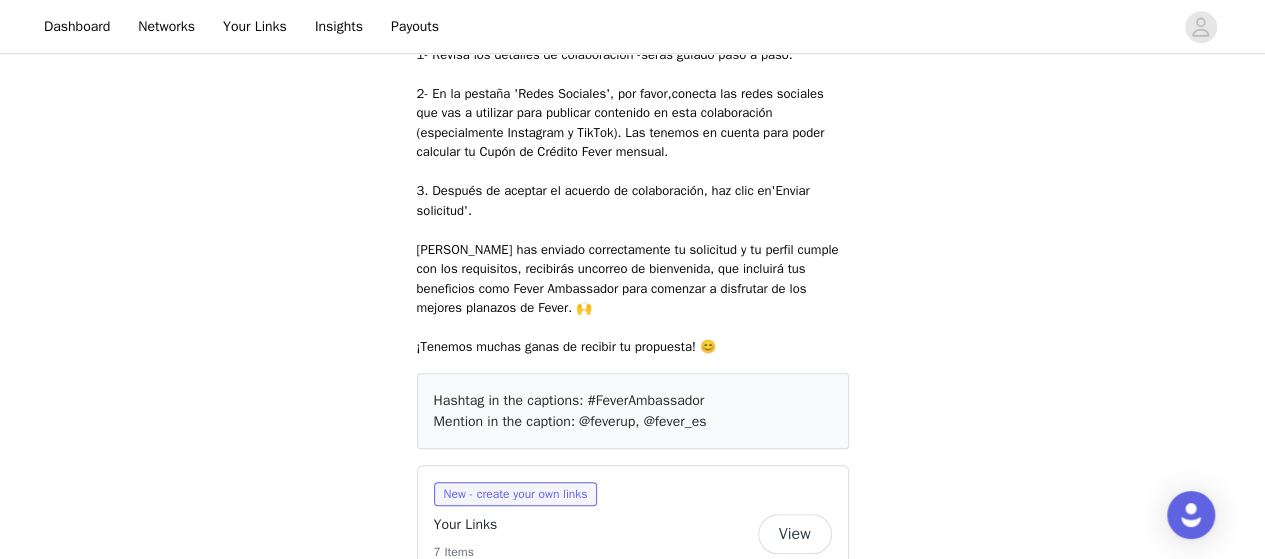 scroll, scrollTop: 1000, scrollLeft: 0, axis: vertical 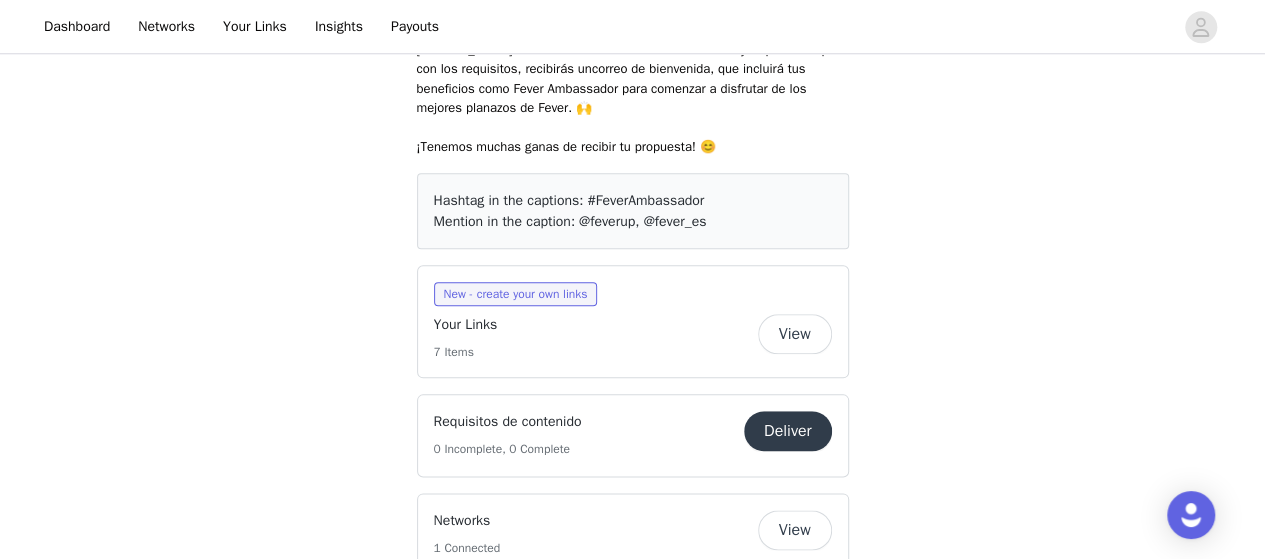 click on "View" at bounding box center (795, 334) 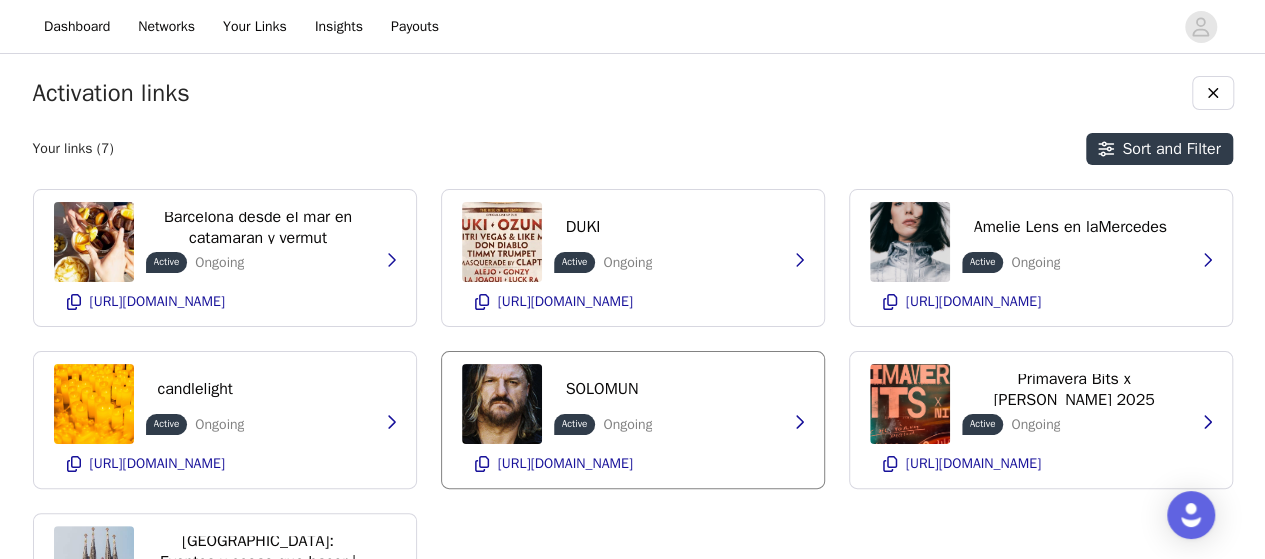 scroll, scrollTop: 0, scrollLeft: 0, axis: both 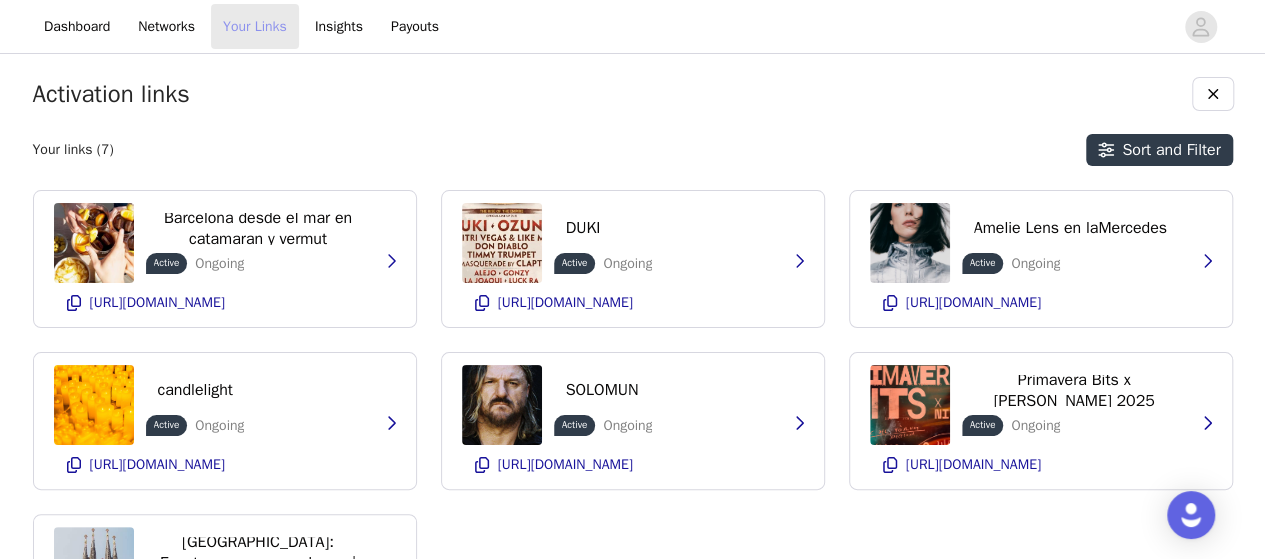 click on "Your Links" at bounding box center (255, 26) 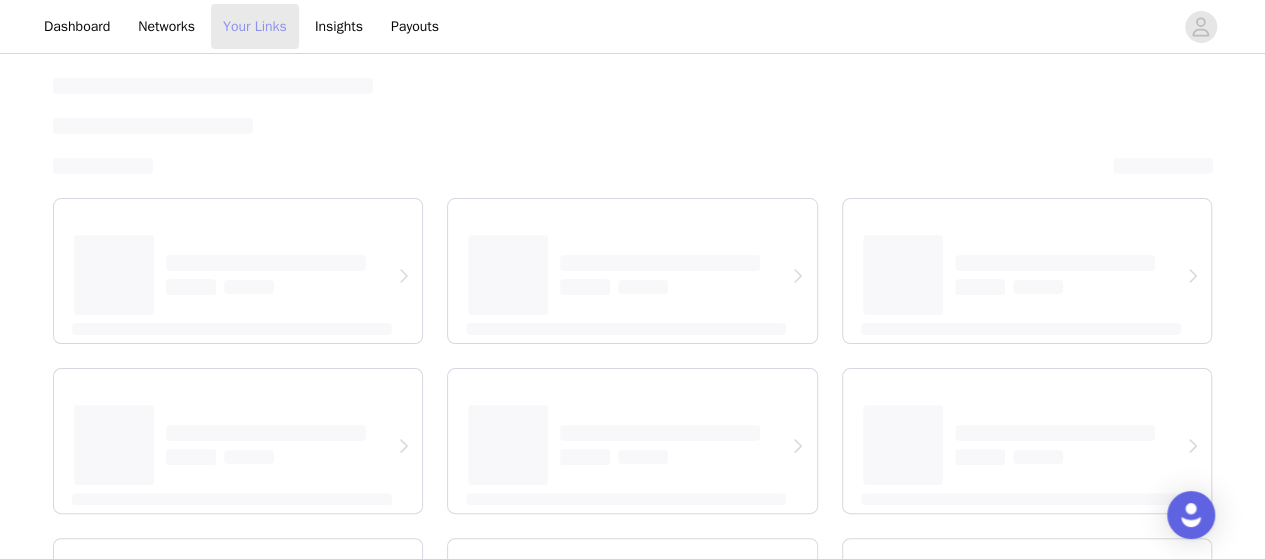 select on "12" 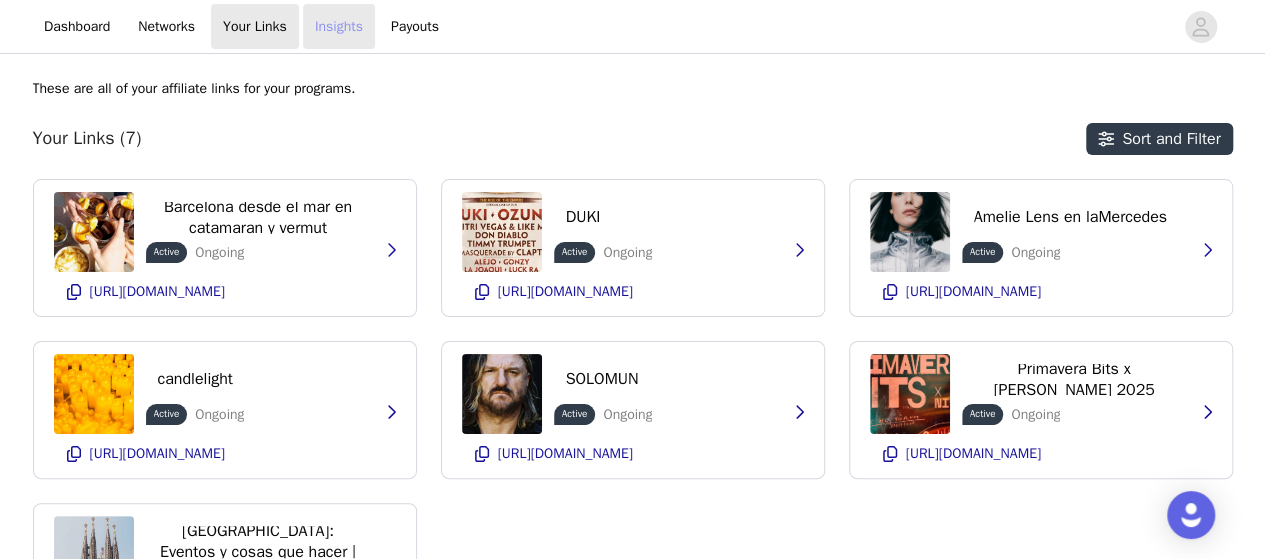 click on "Insights" at bounding box center [339, 26] 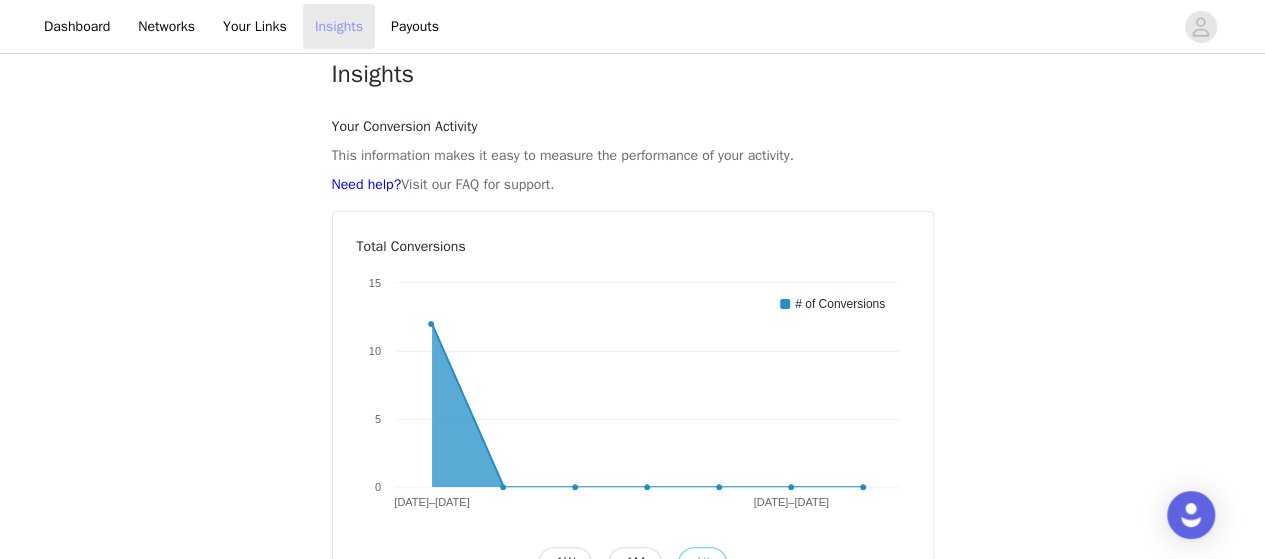 scroll, scrollTop: 0, scrollLeft: 0, axis: both 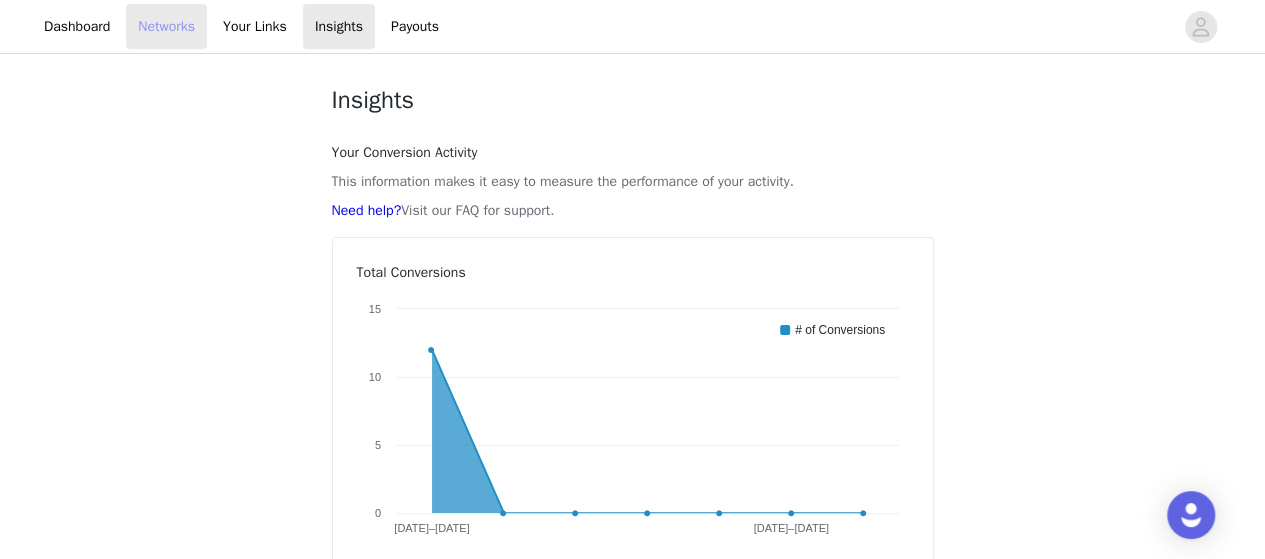 click on "Networks" at bounding box center (166, 26) 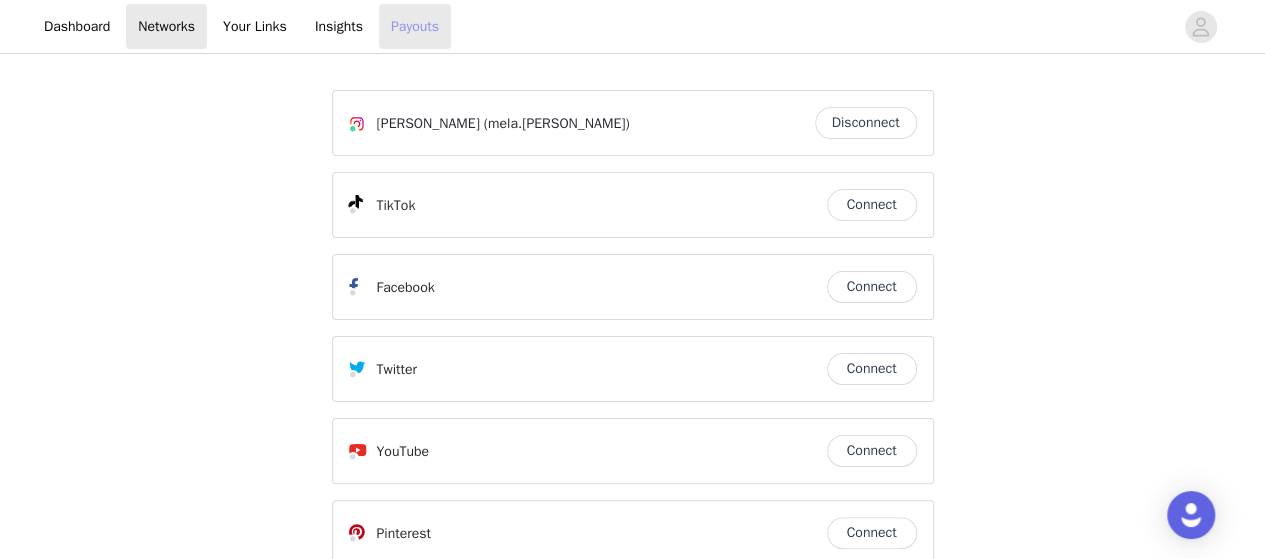 click on "Payouts" at bounding box center (415, 26) 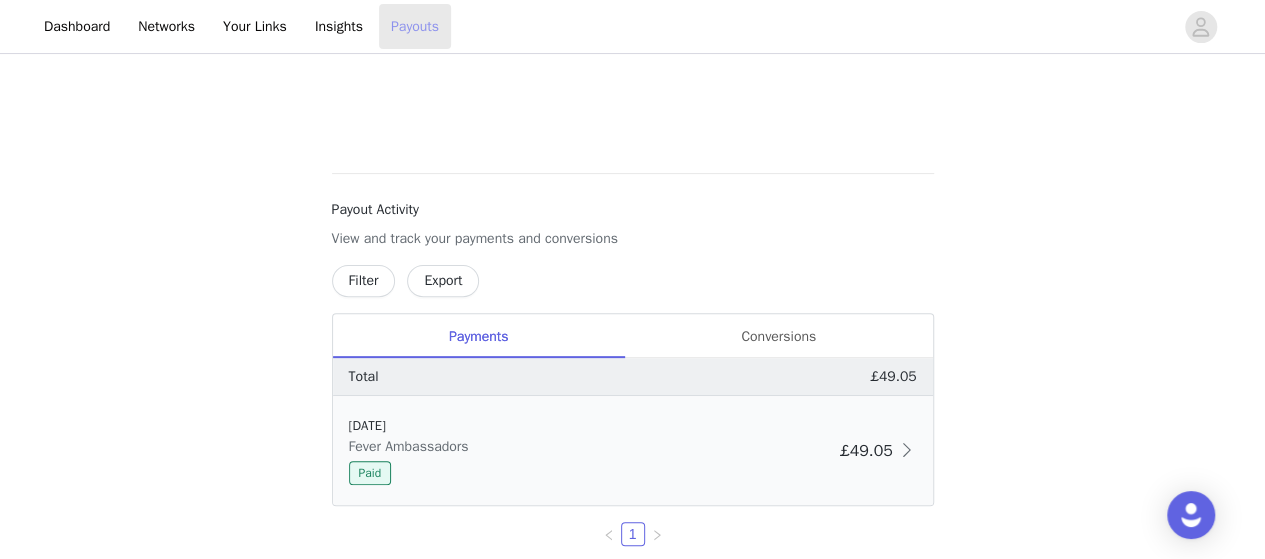 scroll, scrollTop: 274, scrollLeft: 0, axis: vertical 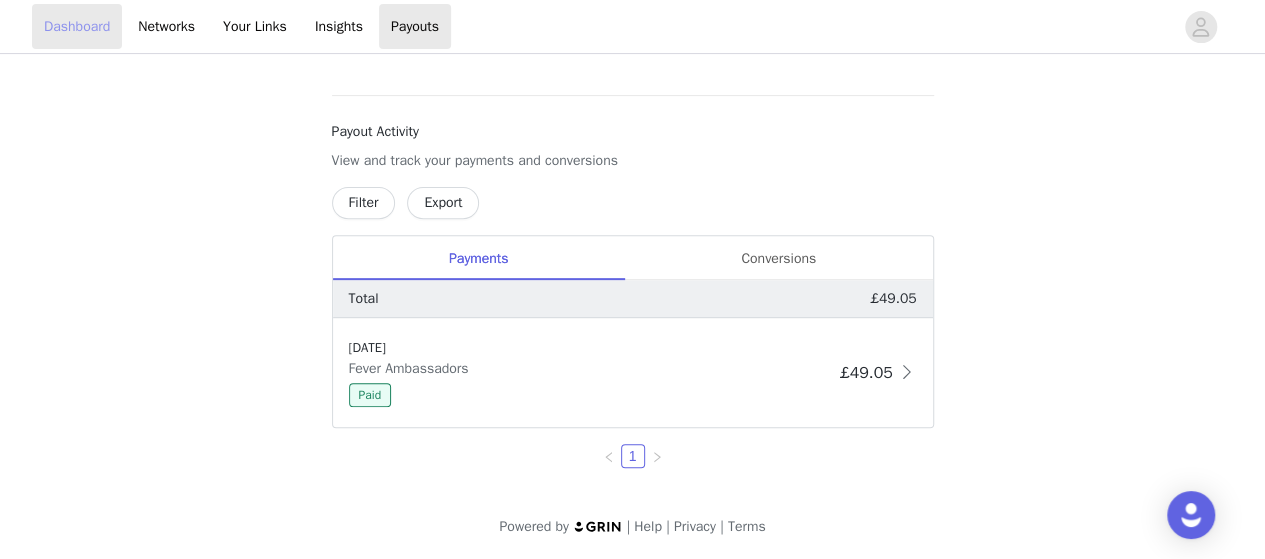 click on "Dashboard" at bounding box center [77, 26] 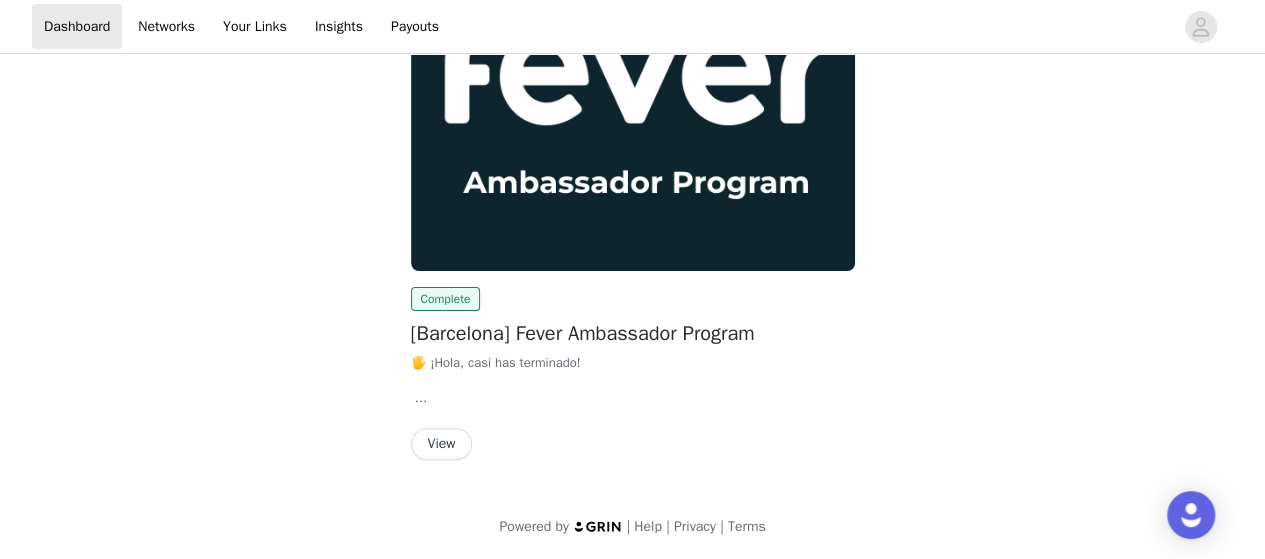 drag, startPoint x: 457, startPoint y: 467, endPoint x: 458, endPoint y: 441, distance: 26.019224 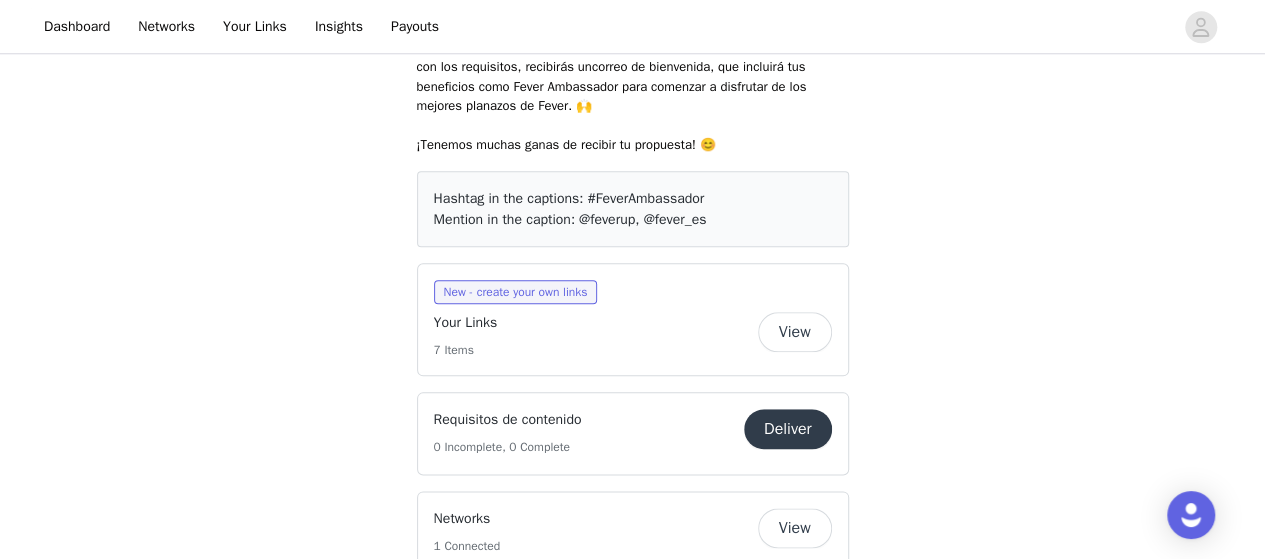 scroll, scrollTop: 1100, scrollLeft: 0, axis: vertical 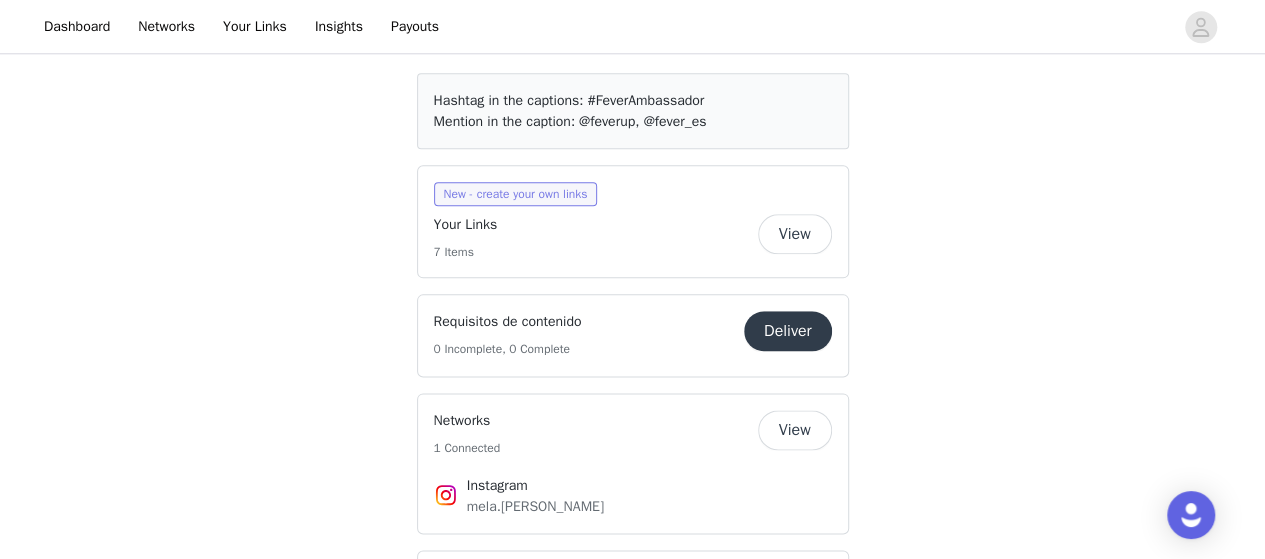 click on "New - create your own links" at bounding box center (516, 194) 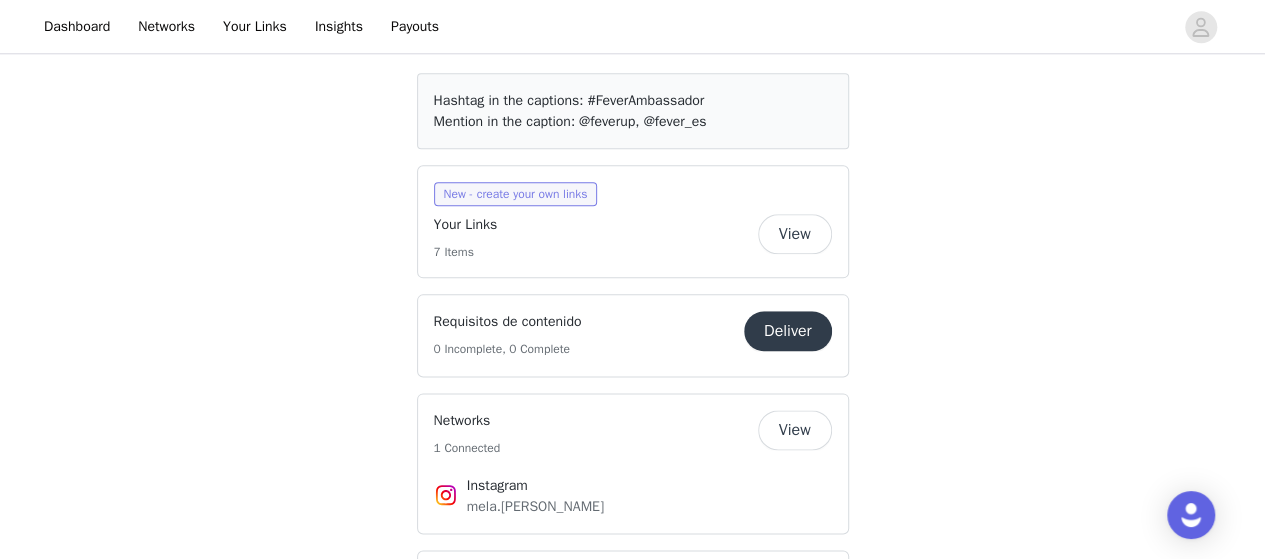 click on "New - create your own links" at bounding box center (516, 194) 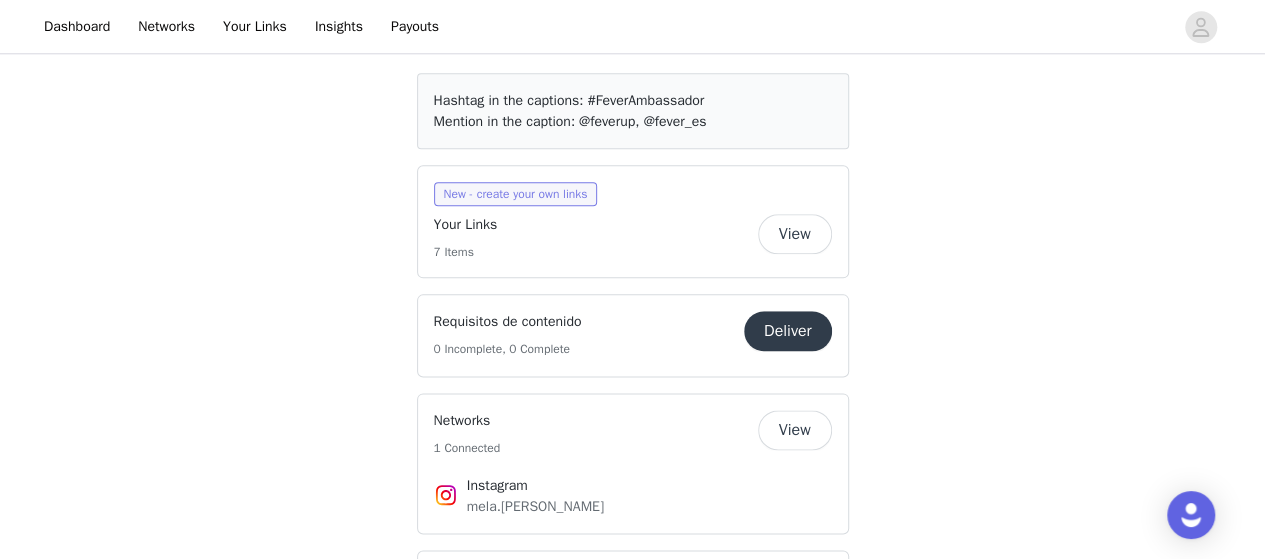click on "New - create your own links" at bounding box center (516, 194) 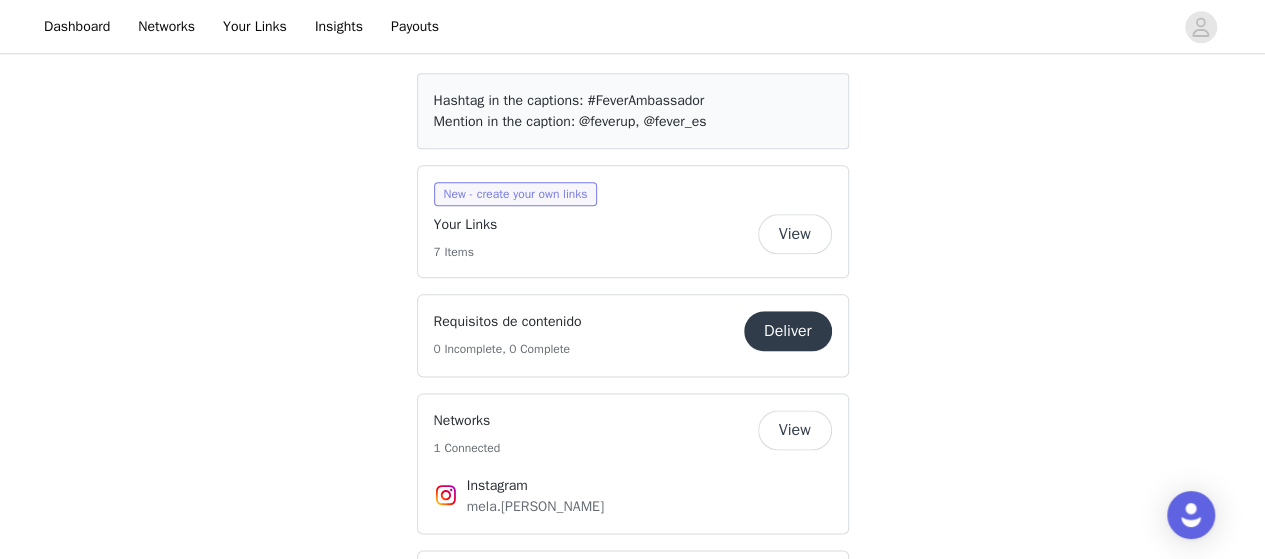 click on "New - create your own links" at bounding box center [516, 194] 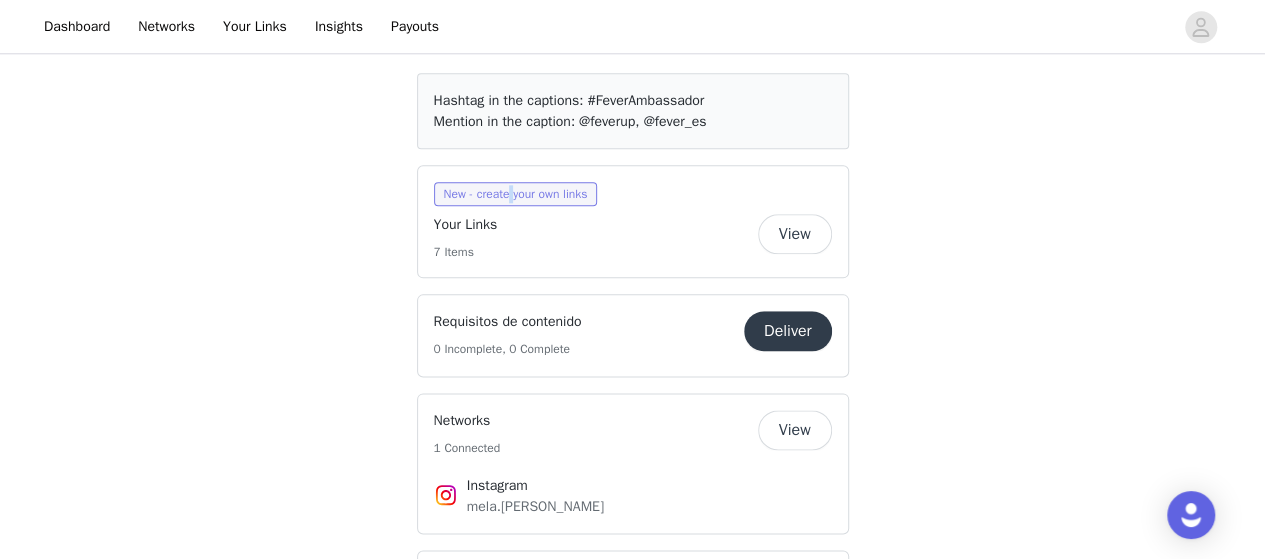 click on "New - create your own links" at bounding box center (516, 194) 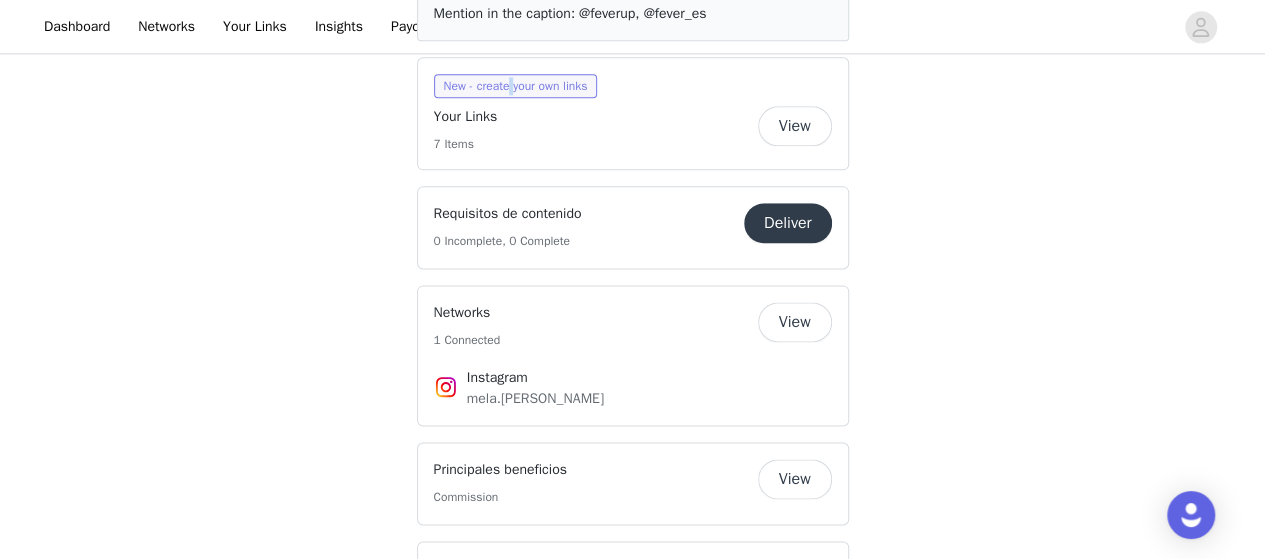 scroll, scrollTop: 1100, scrollLeft: 0, axis: vertical 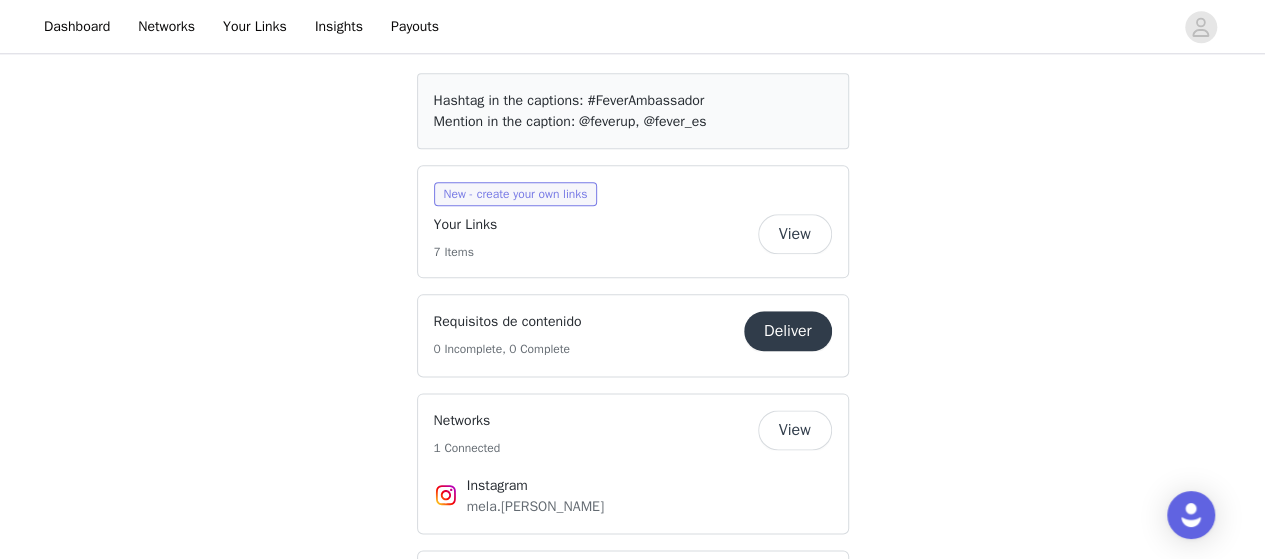 click on "New - create your own links" at bounding box center (516, 194) 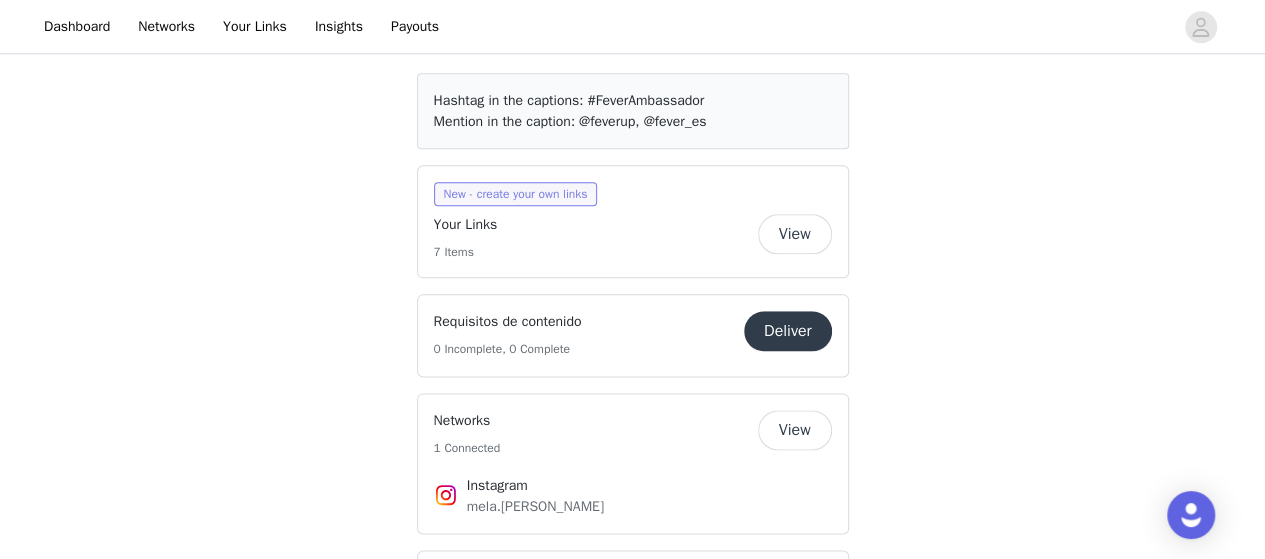 click on "New - create your own links" at bounding box center [516, 194] 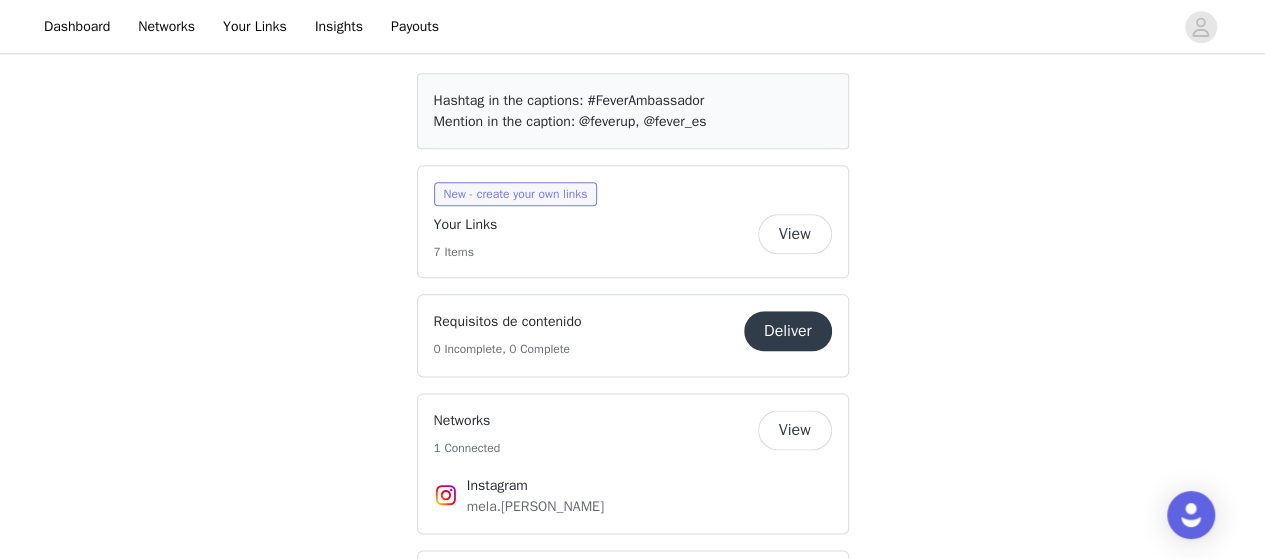 click on "New - create your own links" at bounding box center [516, 194] 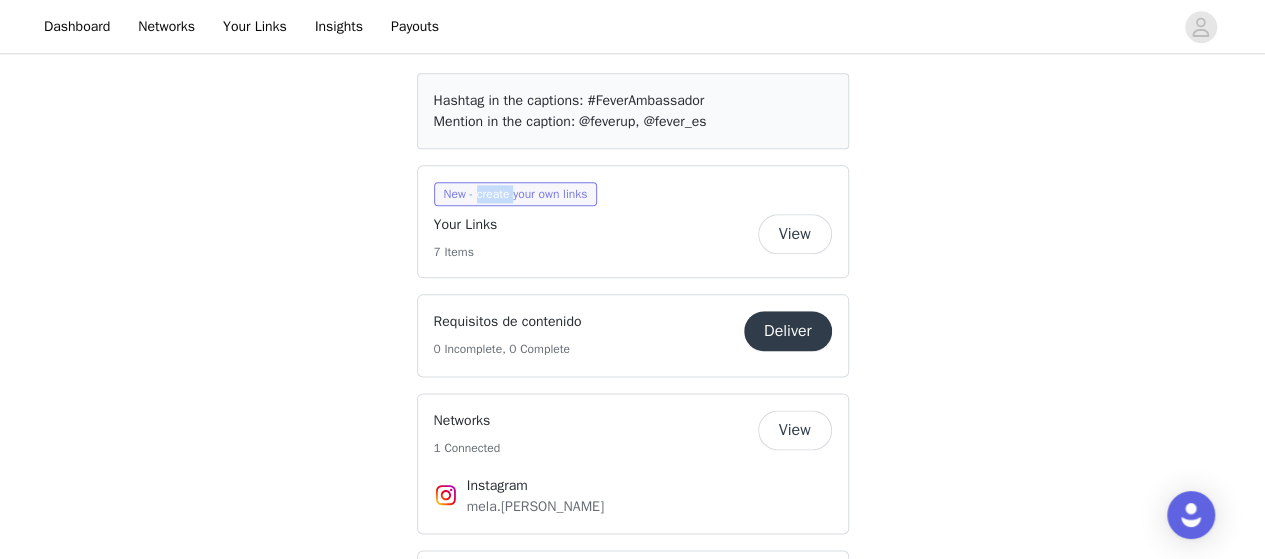 click on "New - create your own links" at bounding box center (516, 194) 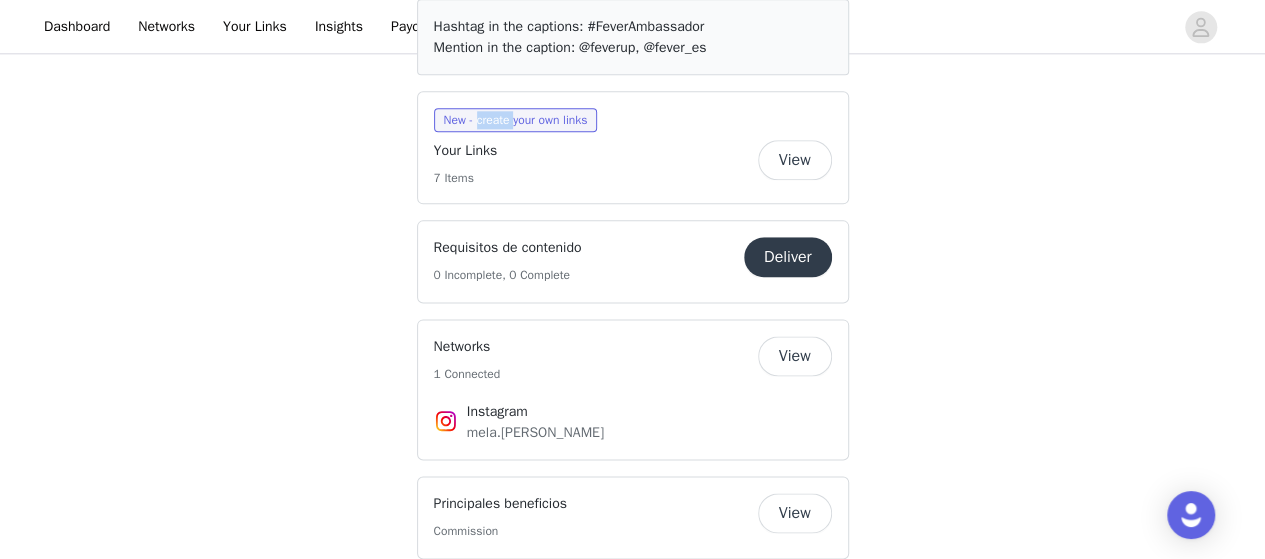 scroll, scrollTop: 1154, scrollLeft: 0, axis: vertical 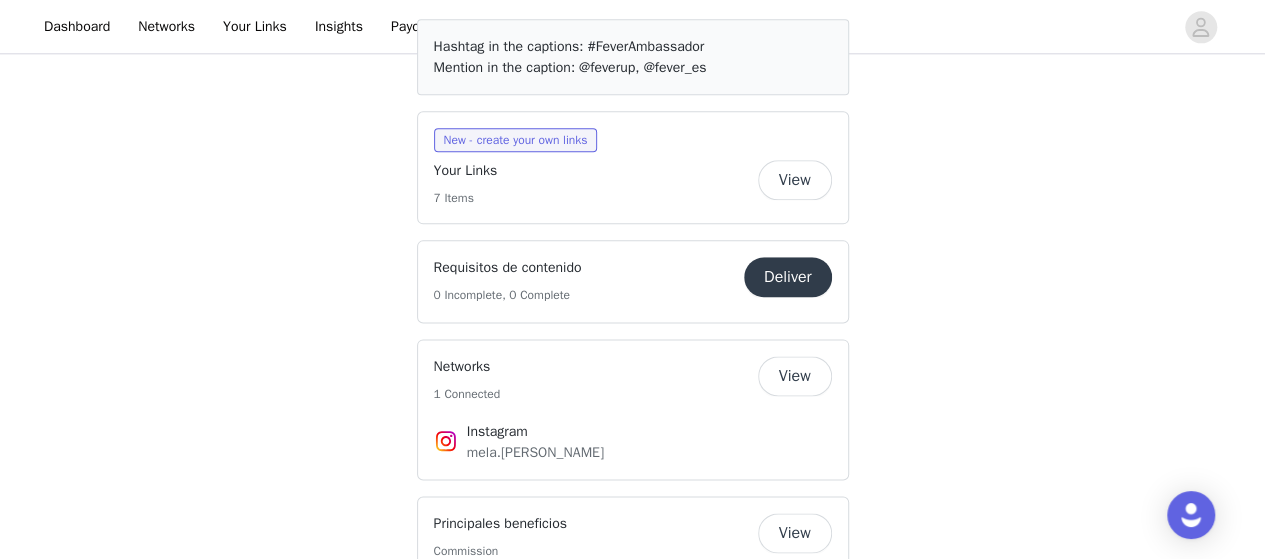 drag, startPoint x: 585, startPoint y: 143, endPoint x: 584, endPoint y: 186, distance: 43.011627 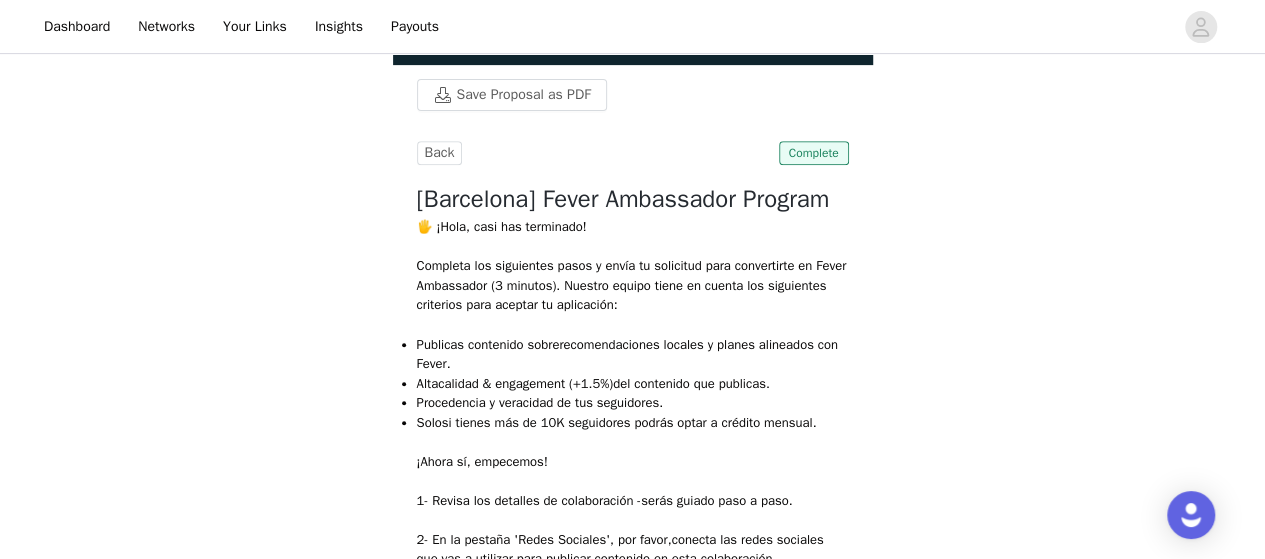 scroll, scrollTop: 154, scrollLeft: 0, axis: vertical 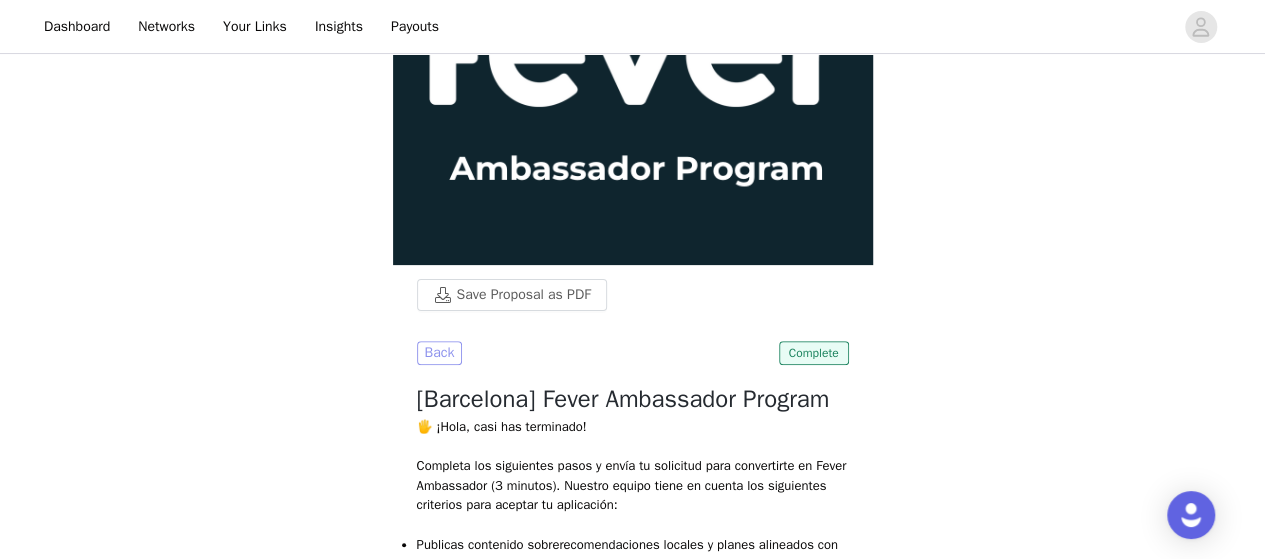 click on "Back" at bounding box center [440, 353] 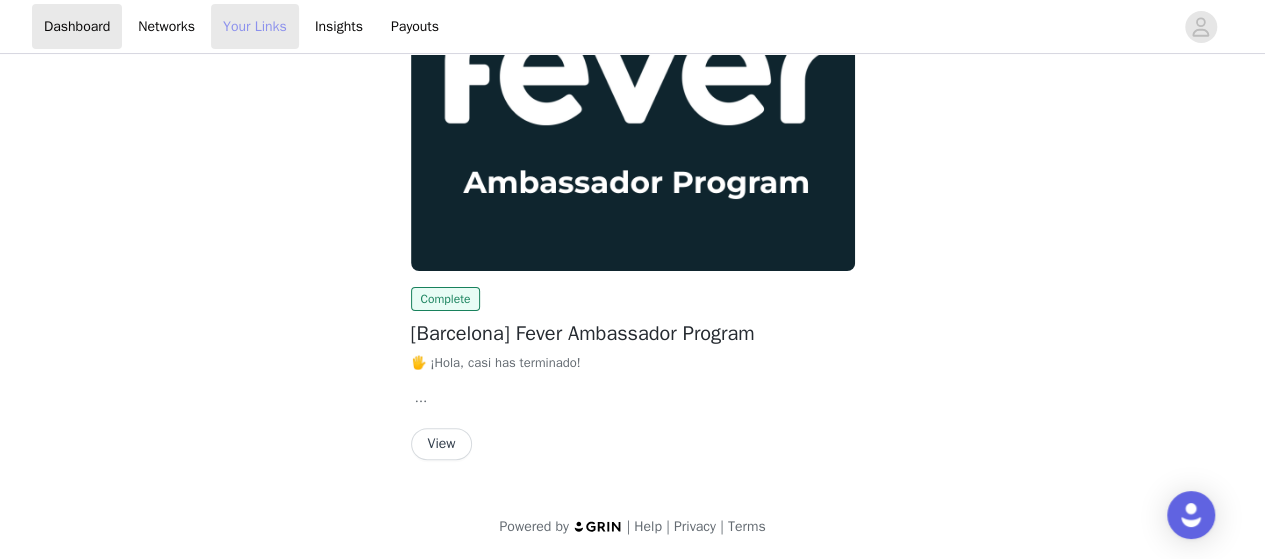 click on "Your Links" at bounding box center (255, 26) 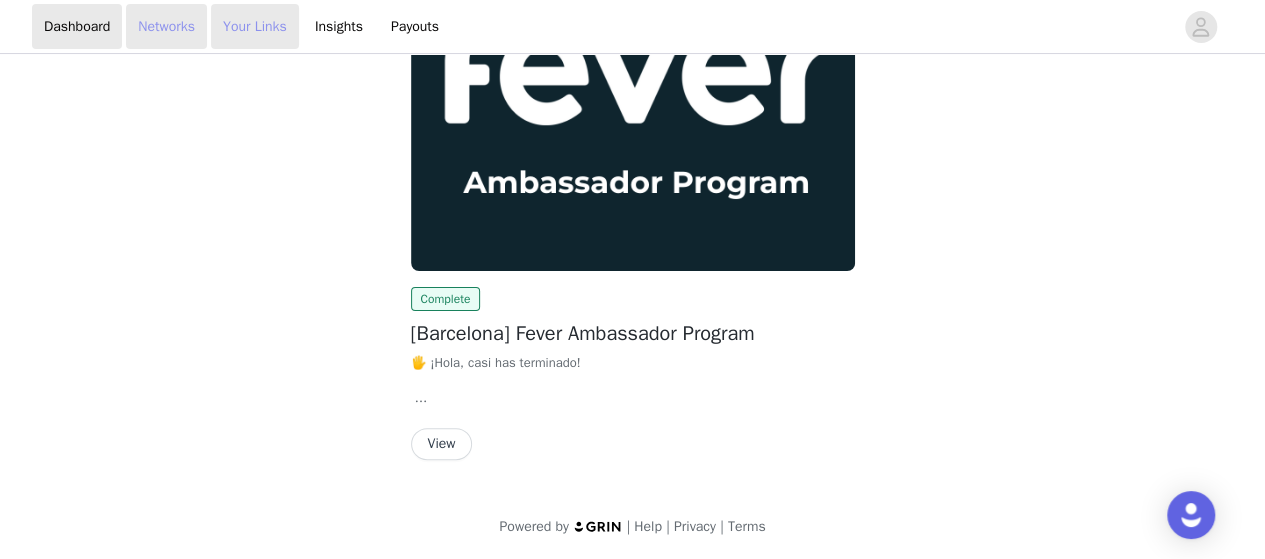 select on "12" 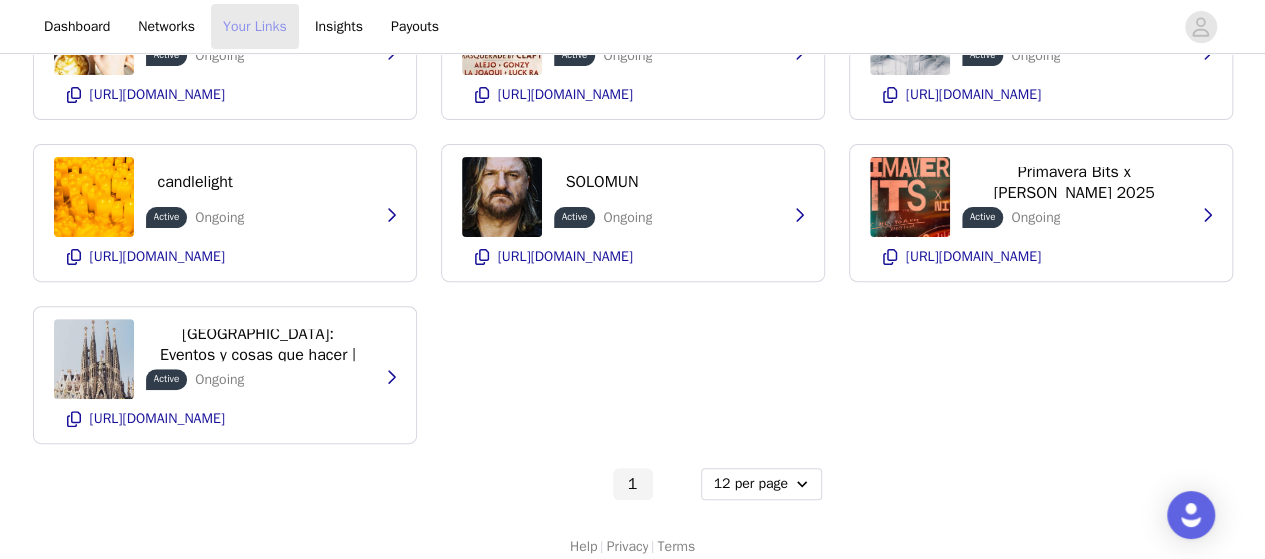 scroll, scrollTop: 212, scrollLeft: 0, axis: vertical 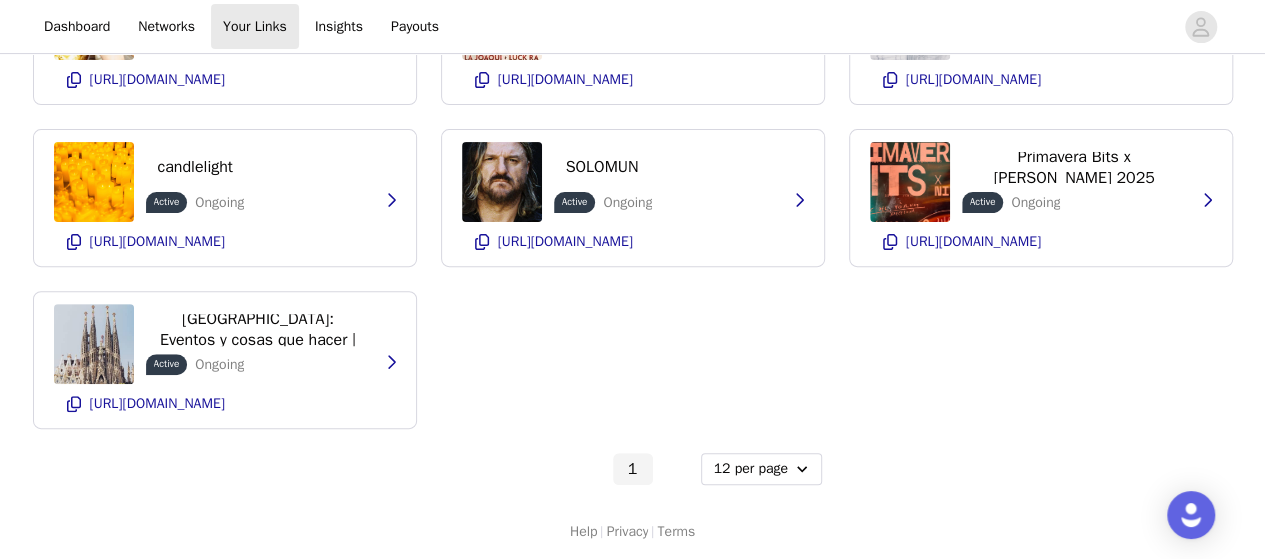 click on "Barcelona desde el mar en catamaran y vermut Active Ongoing https://glnk.io/73qy1/feverxmelacastagna49v DUKI Active Ongoing https://glnk.io/73qy1/feverxmelacastagna24l Amelie Lens en laMercedes Active Ongoing https://glnk.io/73qy1/feverxmelacastagna3tq candlelight Active Ongoing https://glnk.io/73qy1/feverxmelacastagna7fa SOLOMUN Active Ongoing https://glnk.io/73qy1/feverxmelacastagna8i5 Primavera Bits x Nitsa 2025 Active Ongoing https://glnk.io/73qy1/feverxmelacastagna9hq Planes en Barcelona: Eventos y cosas que hacer | Fever Active Ongoing https://glnk.io/73qy1/feverxmelacastagna" at bounding box center [633, 198] 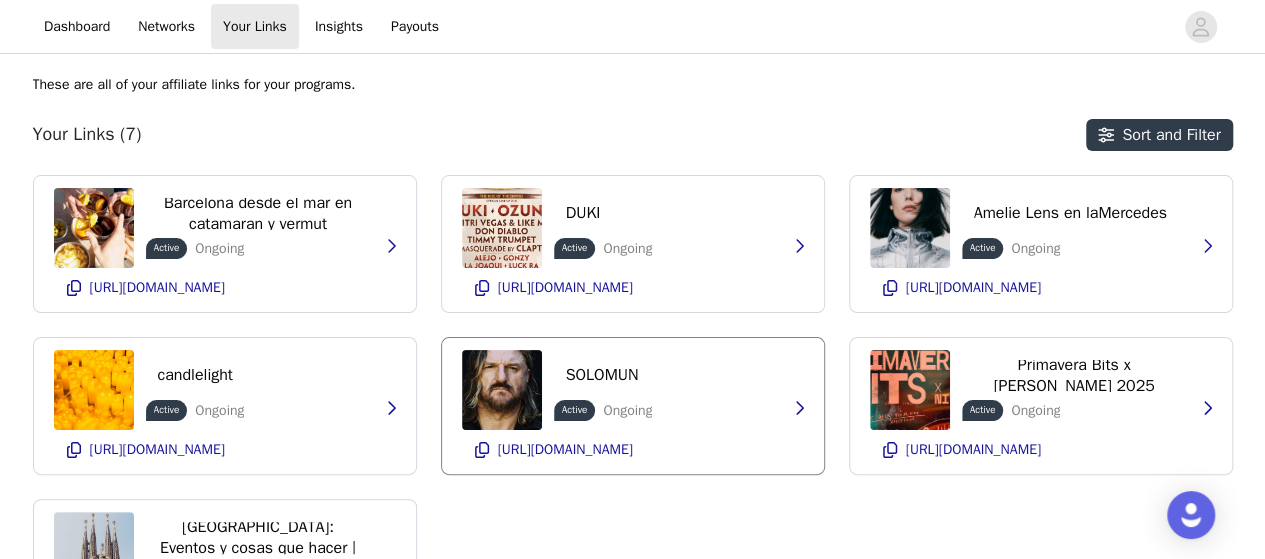 scroll, scrollTop: 0, scrollLeft: 0, axis: both 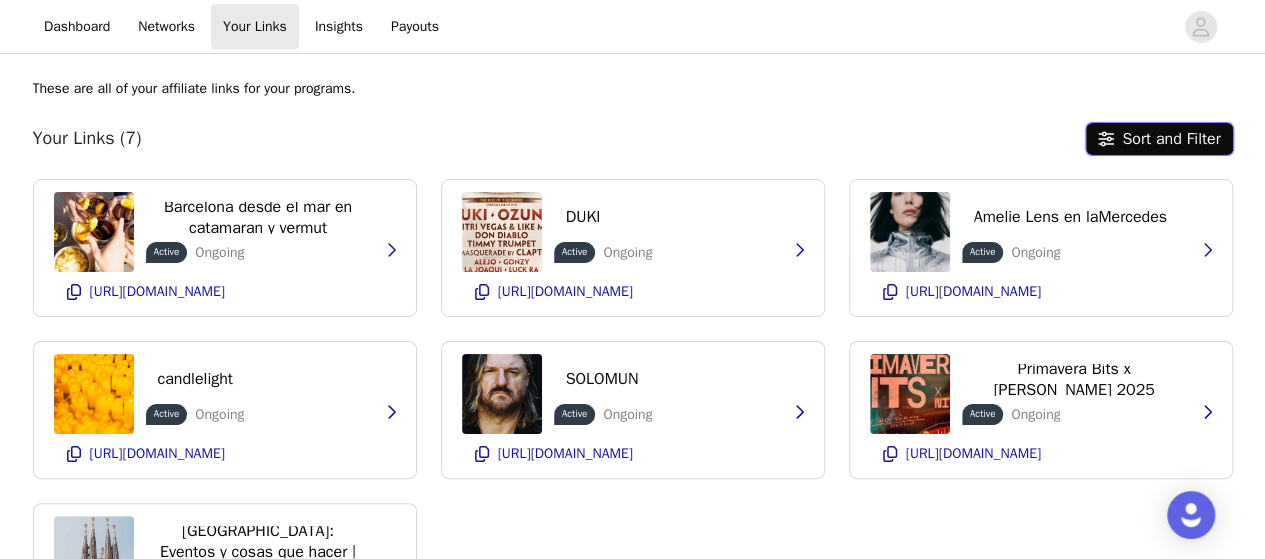 click on "Sort and Filter" at bounding box center (1159, 139) 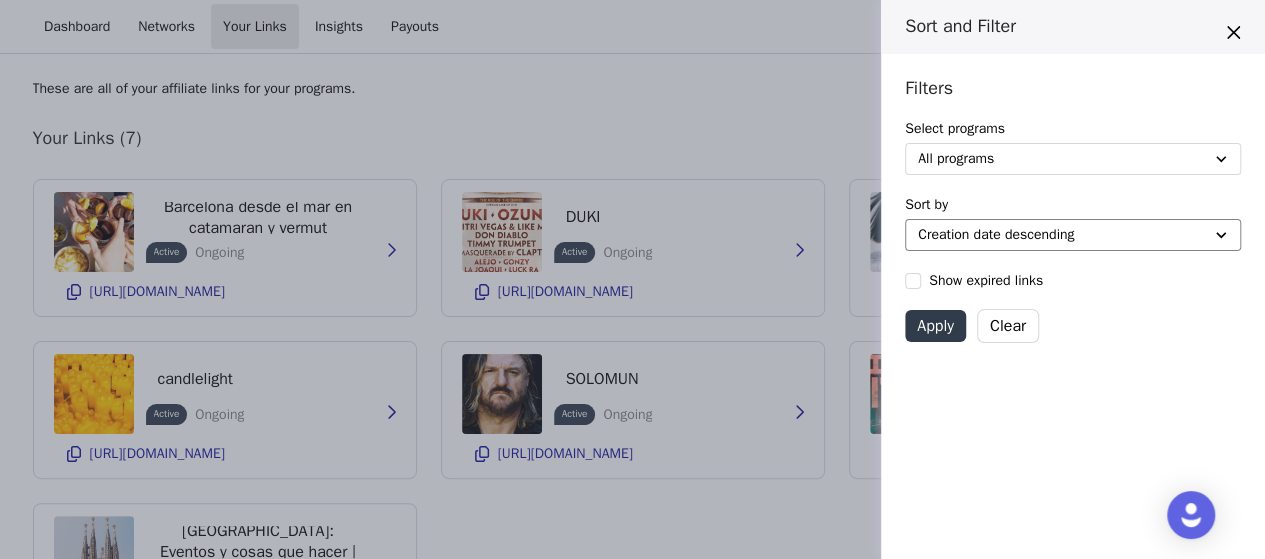 click on "Creation date descending Creation date ascending End date descending End date ascending" at bounding box center [1073, 235] 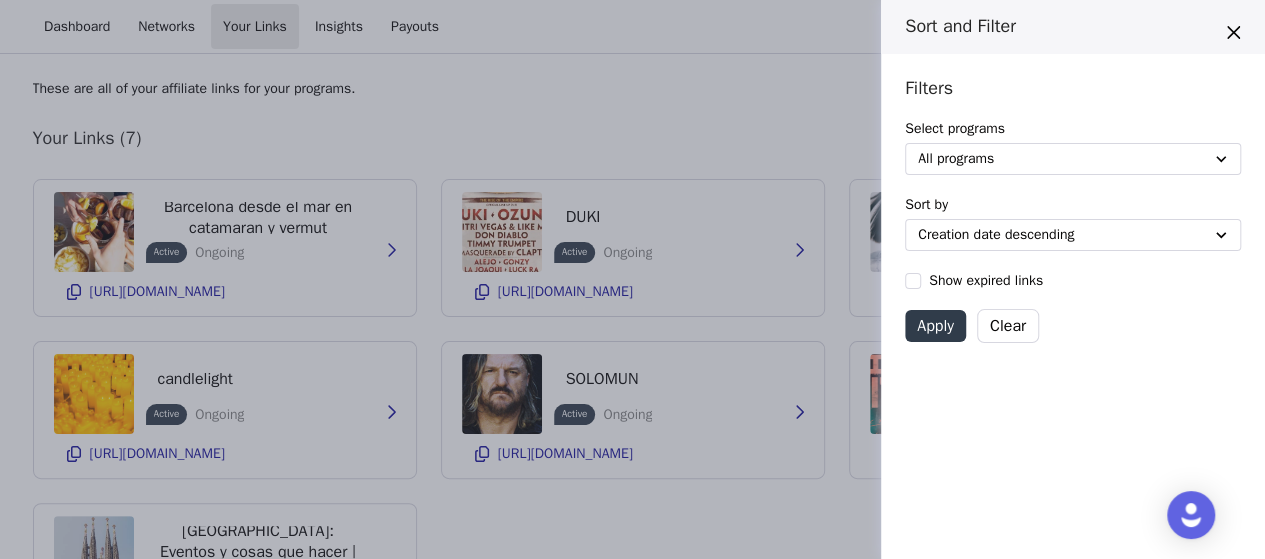 click on "Sort and Filter Filters Select programs All programs [Barcelona] Fever Ambassador Program Sort by Creation date descending Creation date ascending End date descending End date ascending Show expired links Apply Clear" at bounding box center (632, 279) 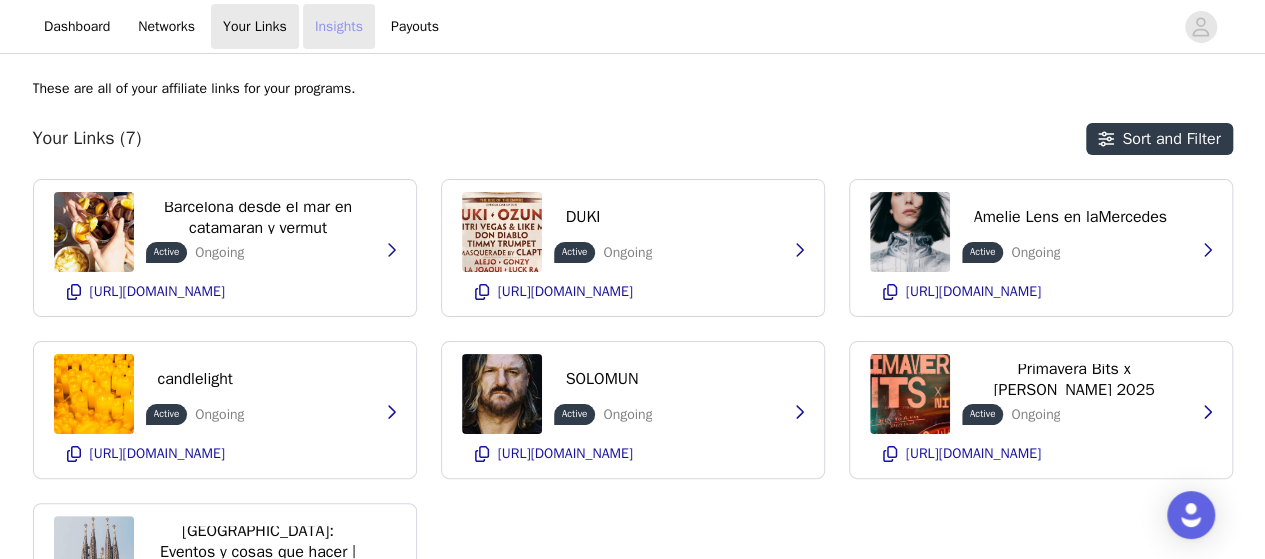click on "Insights" at bounding box center [339, 26] 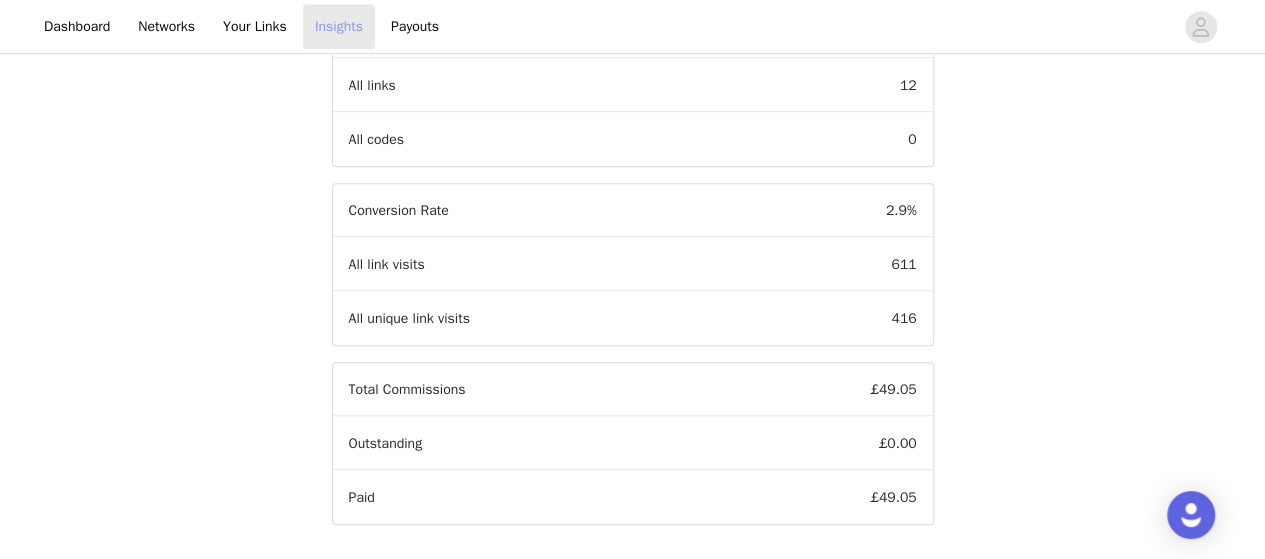 scroll, scrollTop: 698, scrollLeft: 0, axis: vertical 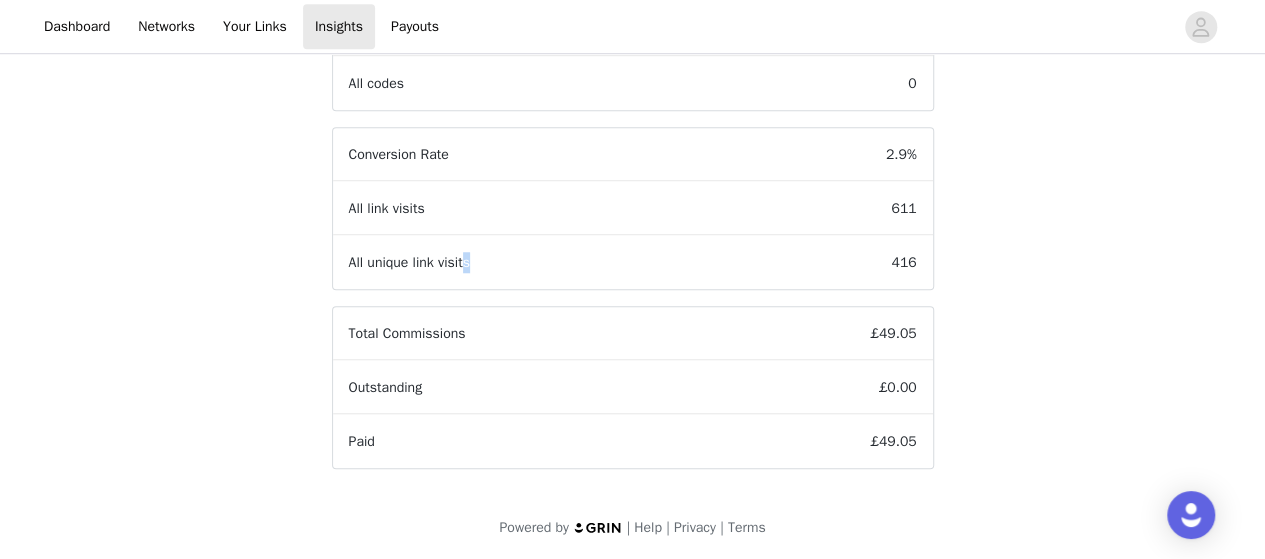 drag, startPoint x: 398, startPoint y: 257, endPoint x: 403, endPoint y: 229, distance: 28.442924 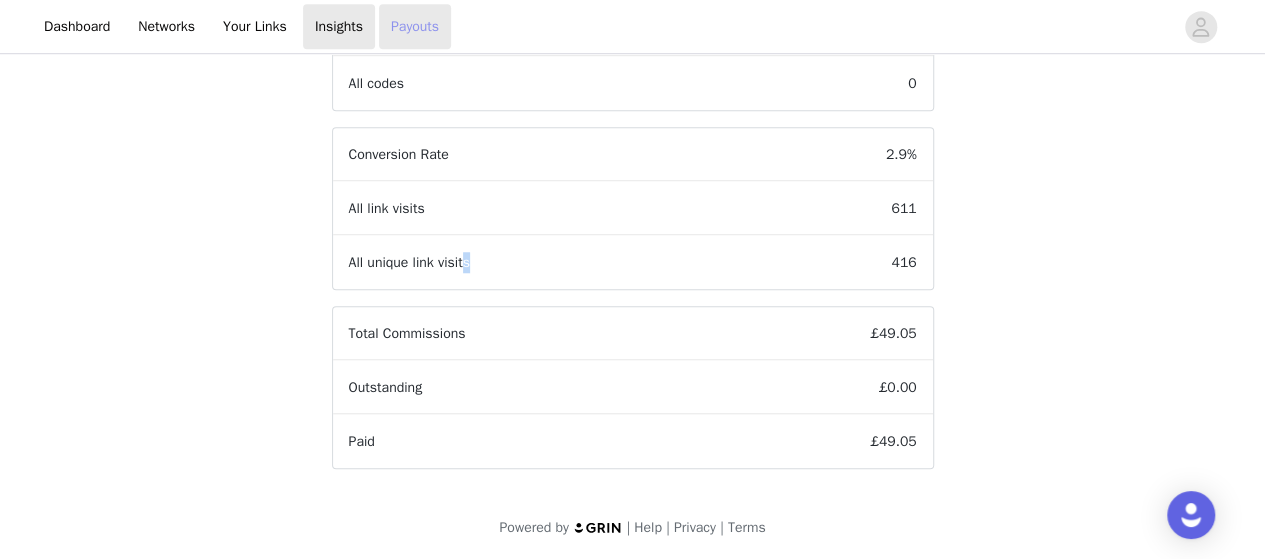 click on "Payouts" at bounding box center [415, 26] 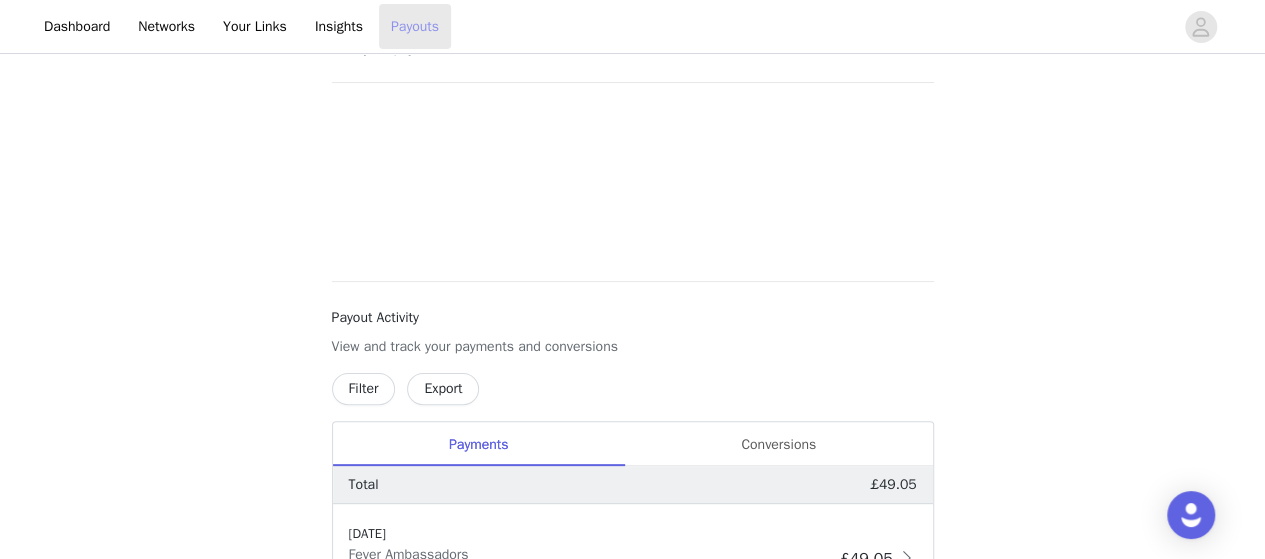 scroll, scrollTop: 0, scrollLeft: 0, axis: both 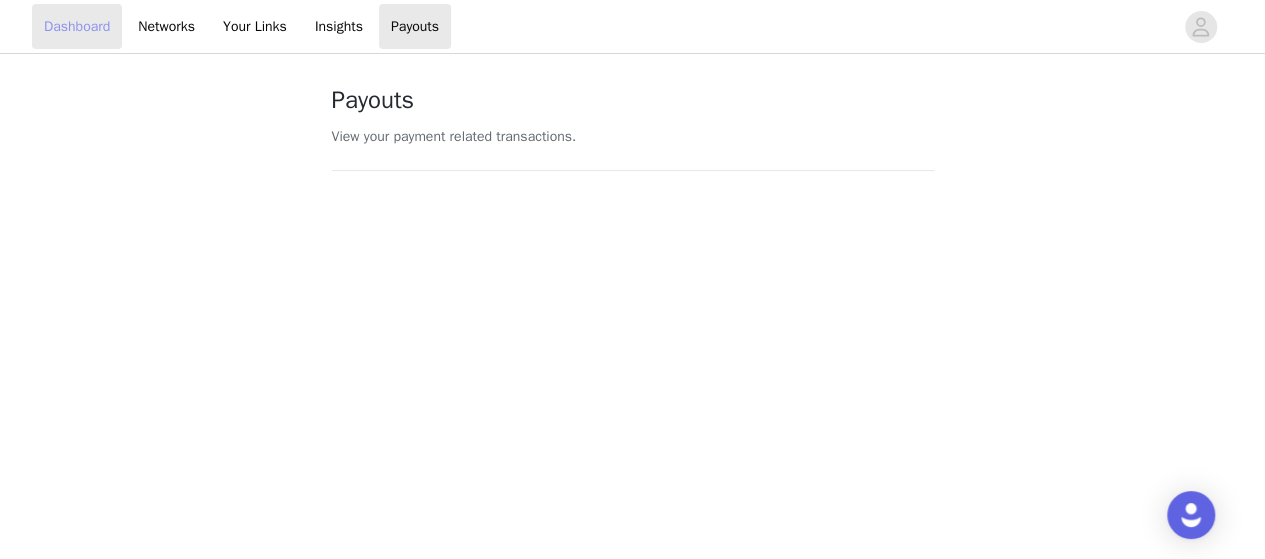 click on "Dashboard" at bounding box center (77, 26) 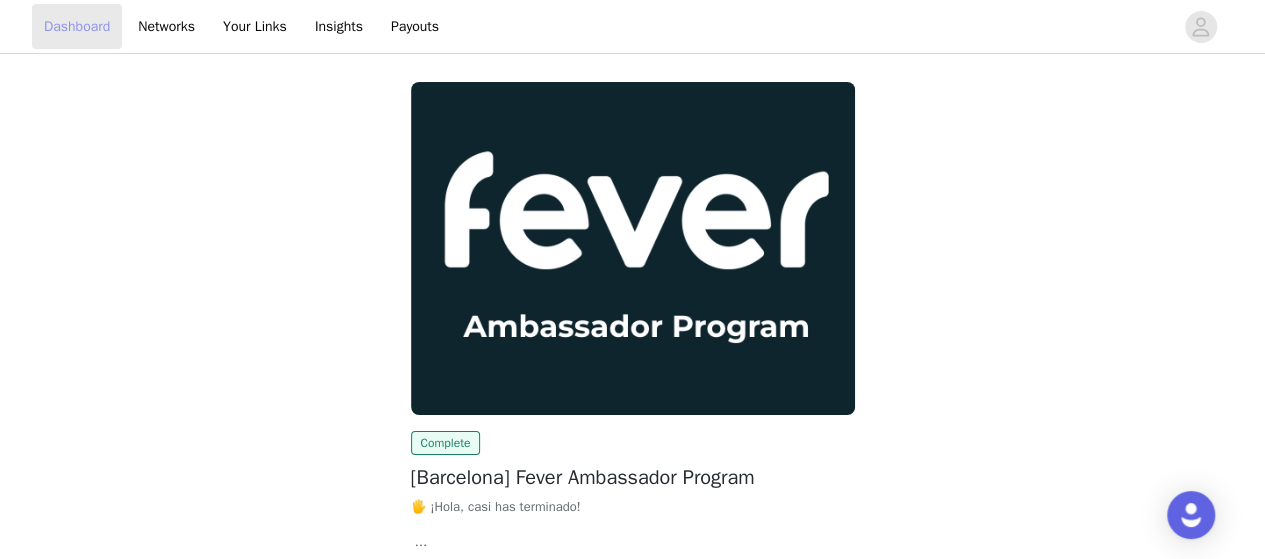 click on "Dashboard" at bounding box center (77, 26) 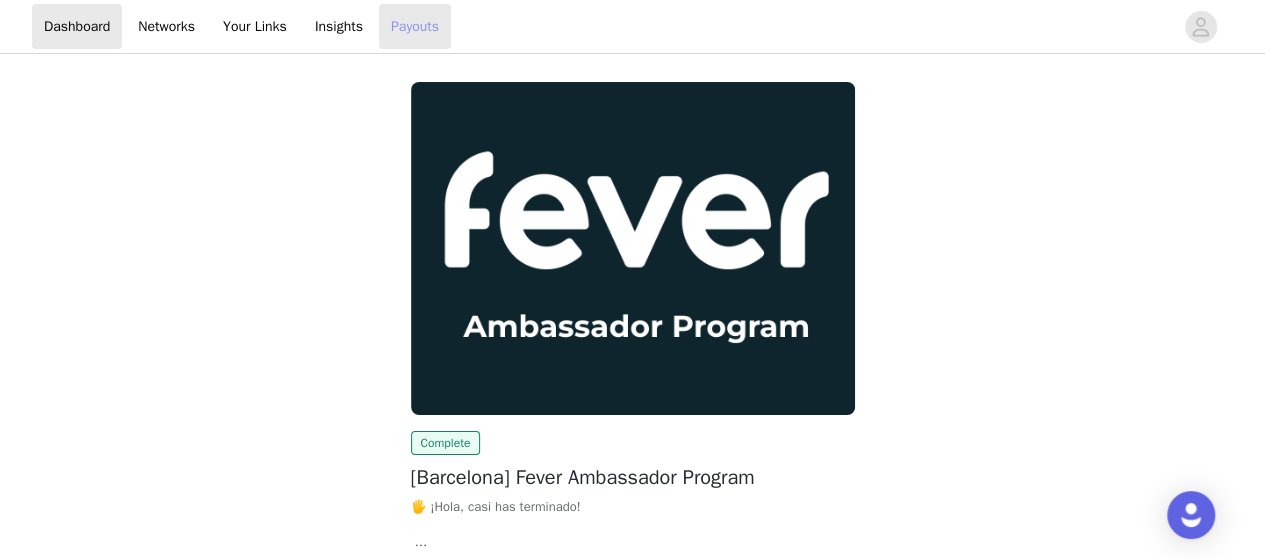 click on "Payouts" at bounding box center (415, 26) 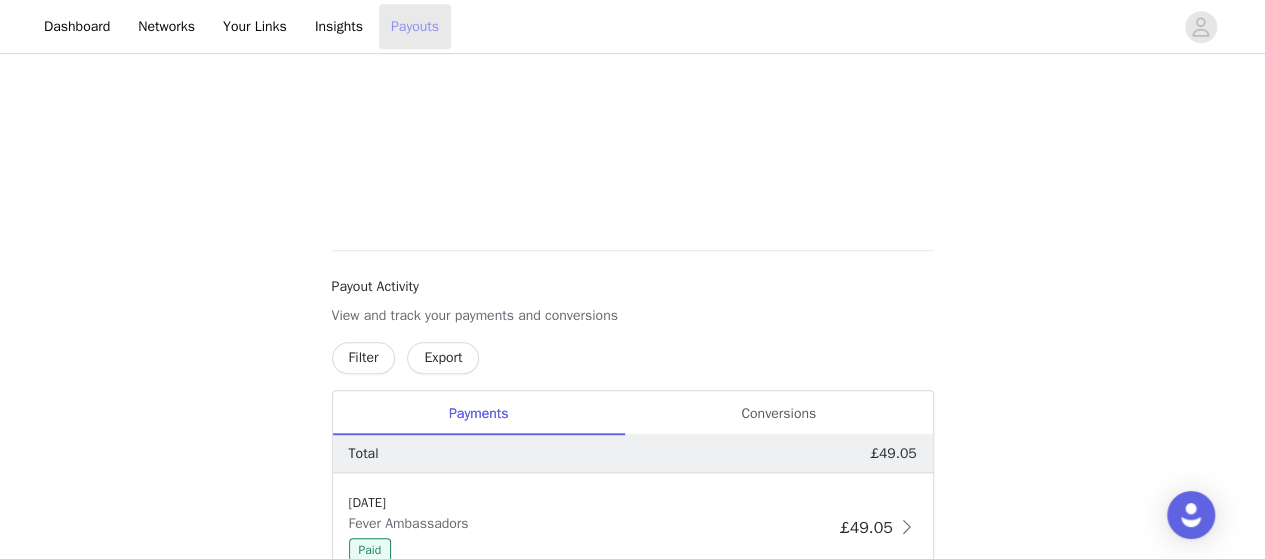 scroll, scrollTop: 745, scrollLeft: 0, axis: vertical 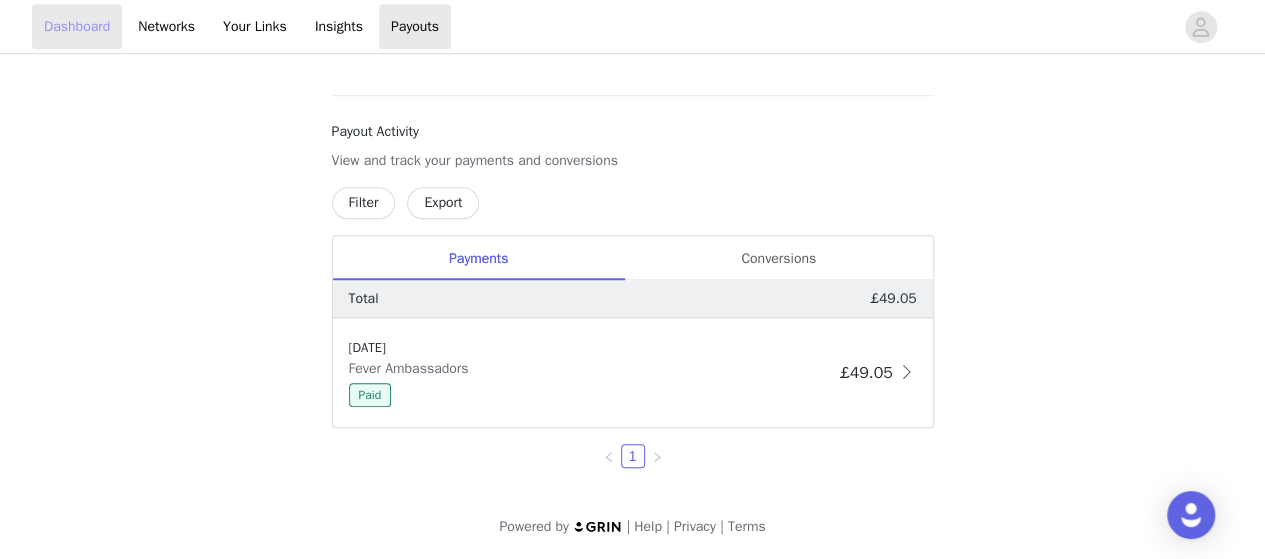 click on "Dashboard" at bounding box center (77, 26) 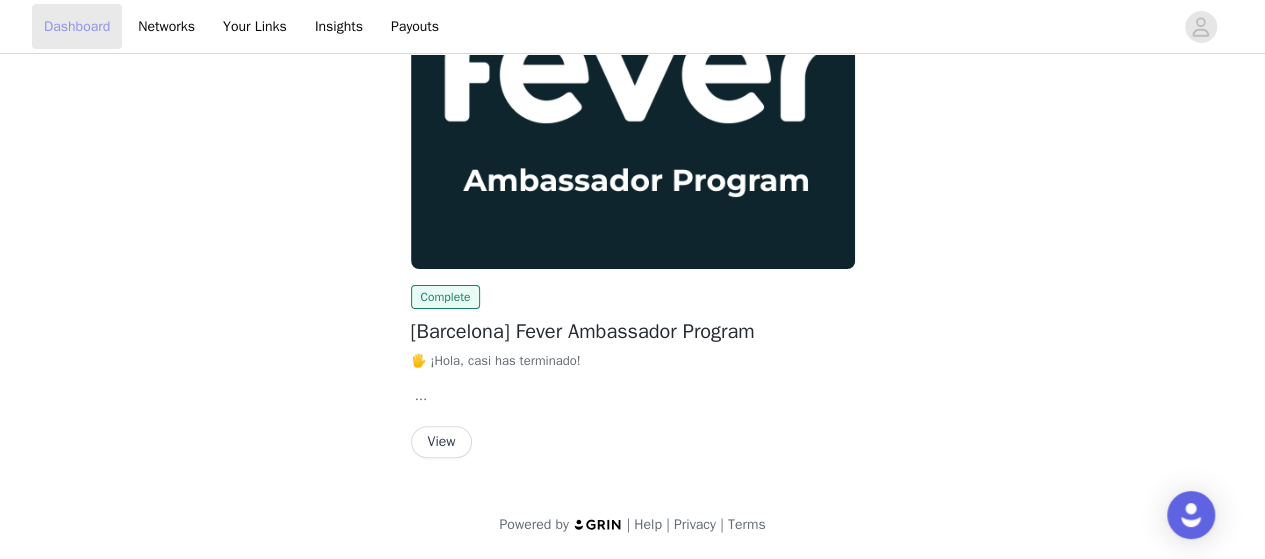 scroll, scrollTop: 144, scrollLeft: 0, axis: vertical 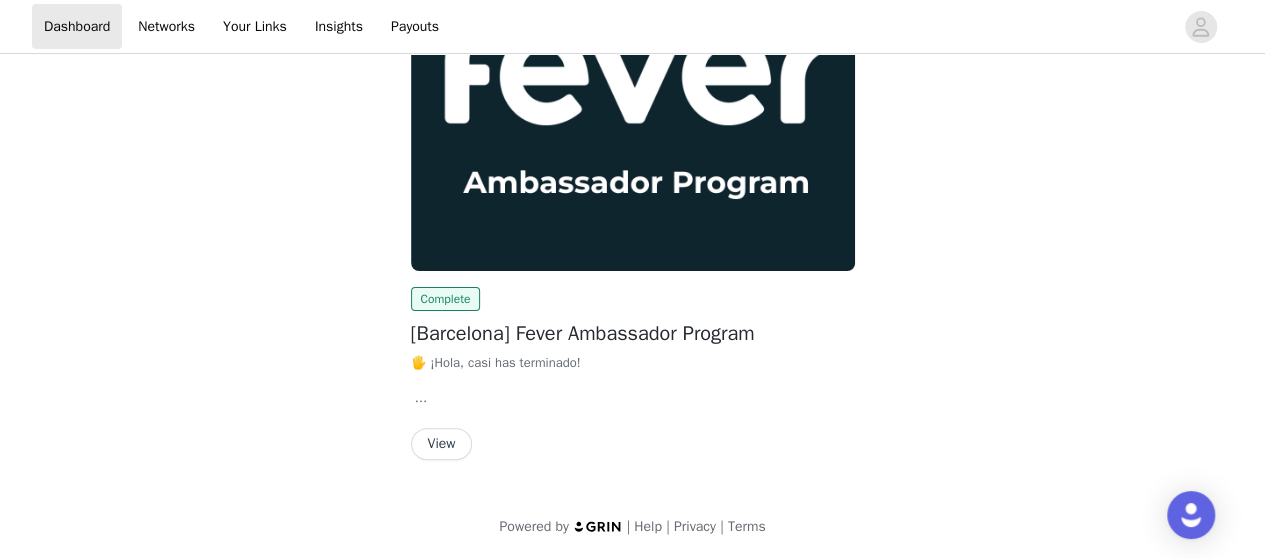 click on "View" at bounding box center [442, 444] 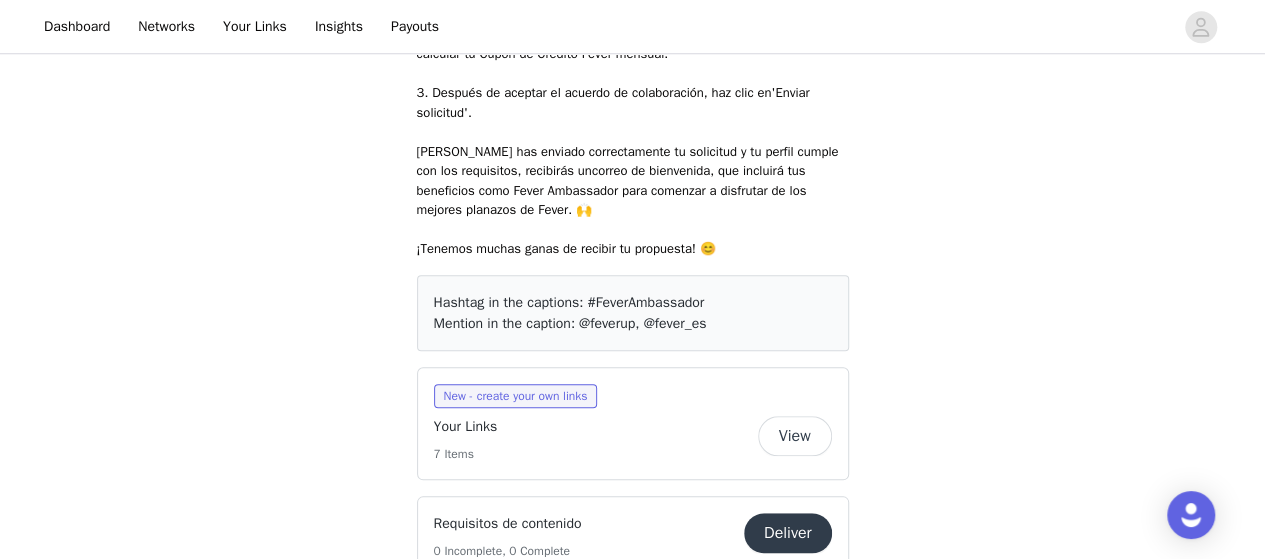 scroll, scrollTop: 900, scrollLeft: 0, axis: vertical 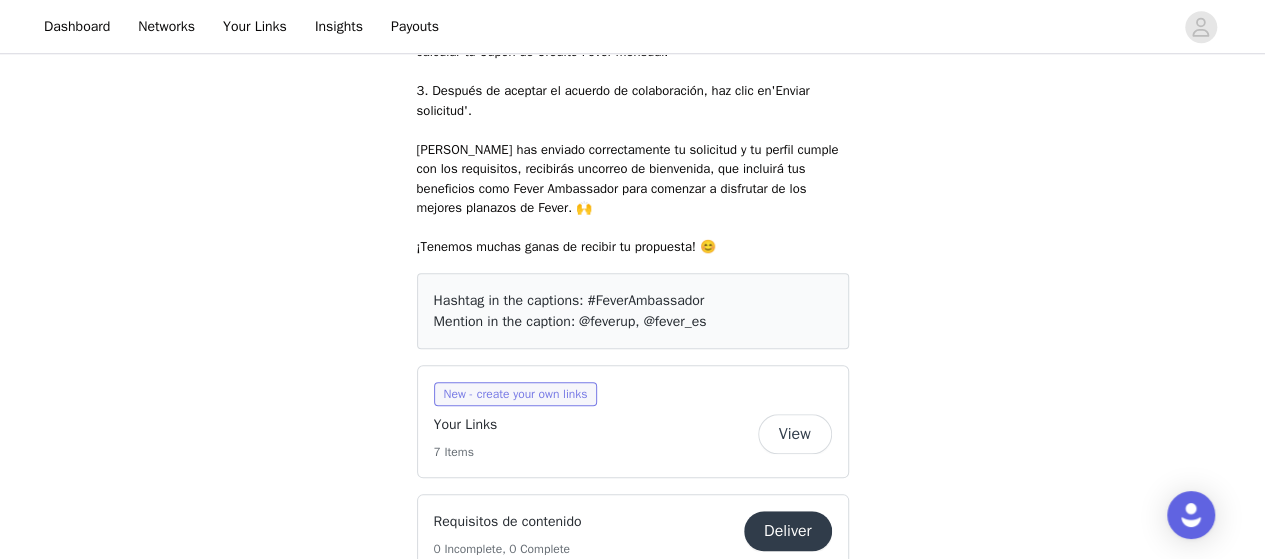 click on "New - create your own links" at bounding box center (516, 394) 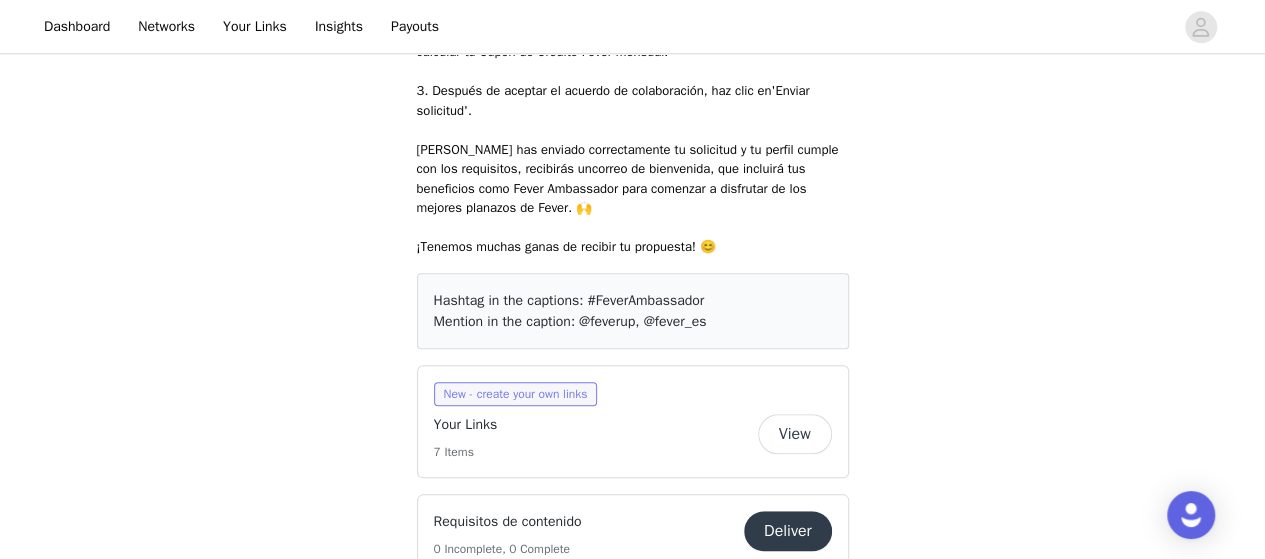 click on "New - create your own links" at bounding box center [516, 394] 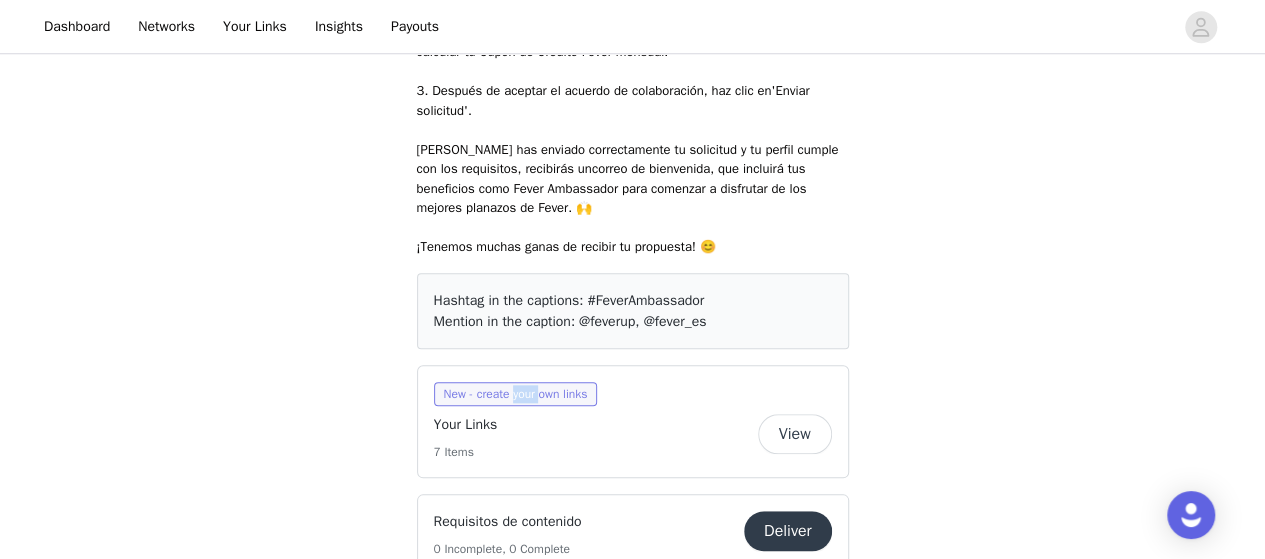click on "New - create your own links" at bounding box center [516, 394] 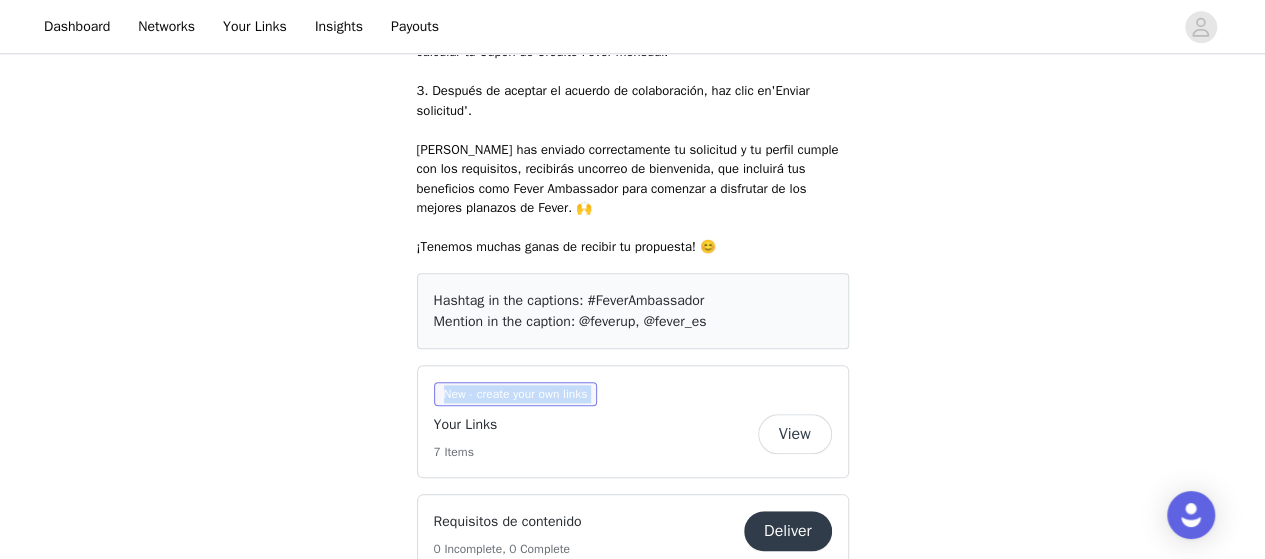 click on "New - create your own links" at bounding box center [516, 394] 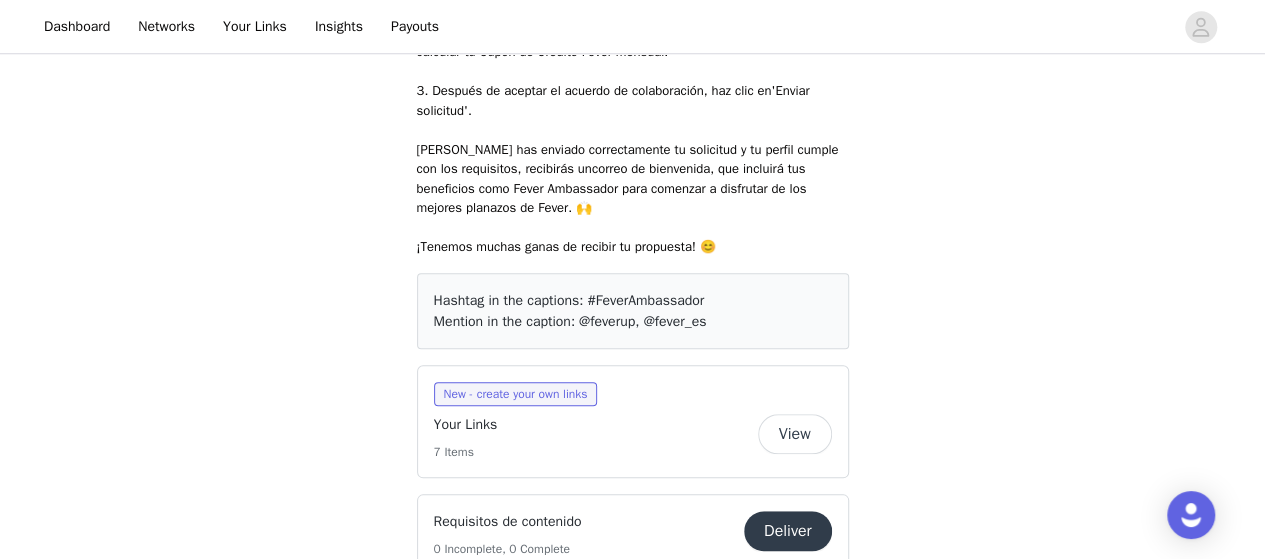 click on "Save Proposal as PDF   Back        Complete
[Barcelona] Fever Ambassador Program
🖐️ ¡Hola, casi has terminado!
Completa los siguientes pasos y envía tu solicitud para convertirte en Fever Ambassador (3 minutos). Nuestro equipo tiene en cuenta los siguientes criterios para aceptar tu aplicación:
Publicas contenido sobre  recomendaciones locales y planes alineados con Fever.
Alta  calidad & engagement (+1.5%)  del contenido que publicas.
Procedencia y veracidad de tus seguidores.
Solo  si tienes más de 10K seguidores podrás optar a crédito mensual.
¡Ahora sí, empecemos!
1- Revisa los detalles de colaboración -  serás guiado paso a paso.
2- En la pestaña 'Redes Sociales', por favor,  conecta las redes sociales que vas a utilizar para publicar contenido en esta colaboración (especialmente Instagram y TikTok) . Las tenemos en cuenta para poder calcular tu Cupón de Crédito Fever mensual.
'Enviar solicitud'." at bounding box center (632, 388) 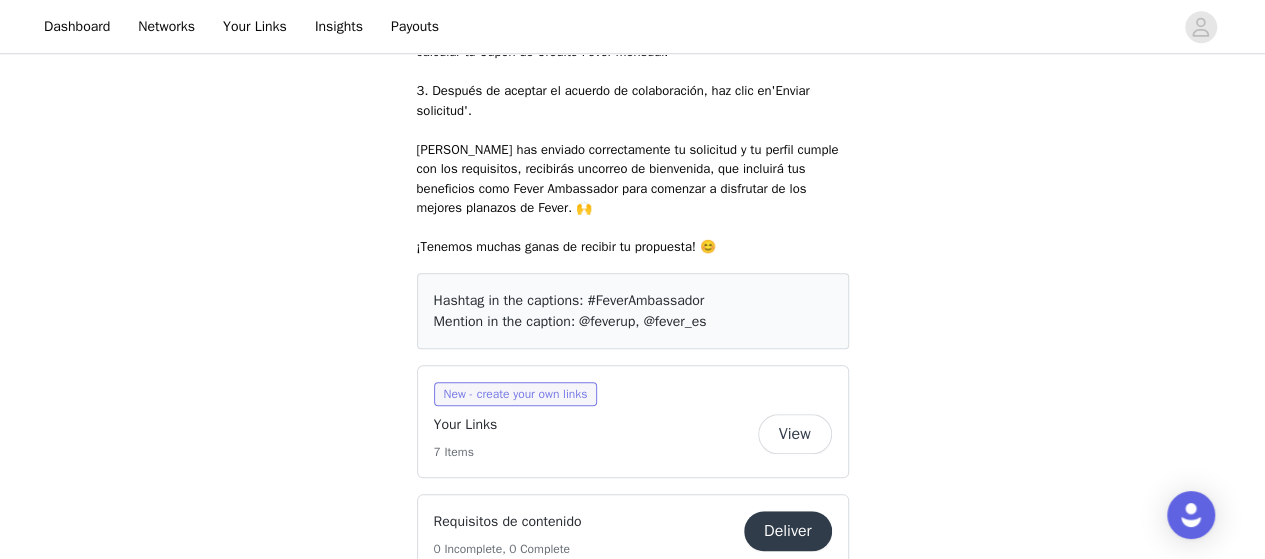 click on "New - create your own links" at bounding box center [516, 394] 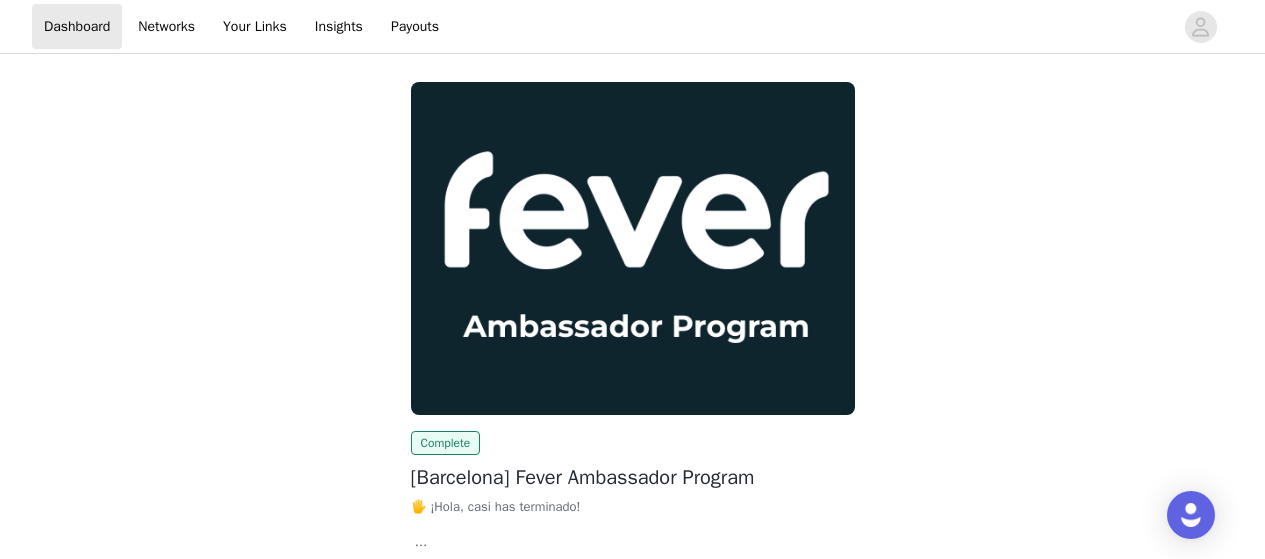 scroll, scrollTop: 0, scrollLeft: 0, axis: both 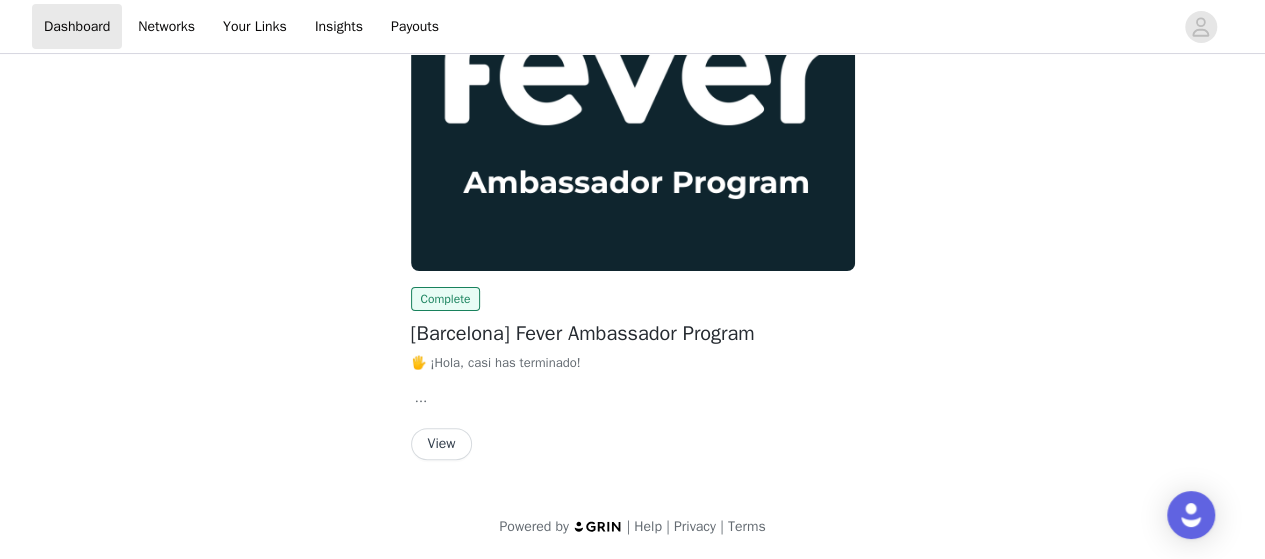 click on "View" at bounding box center (633, 444) 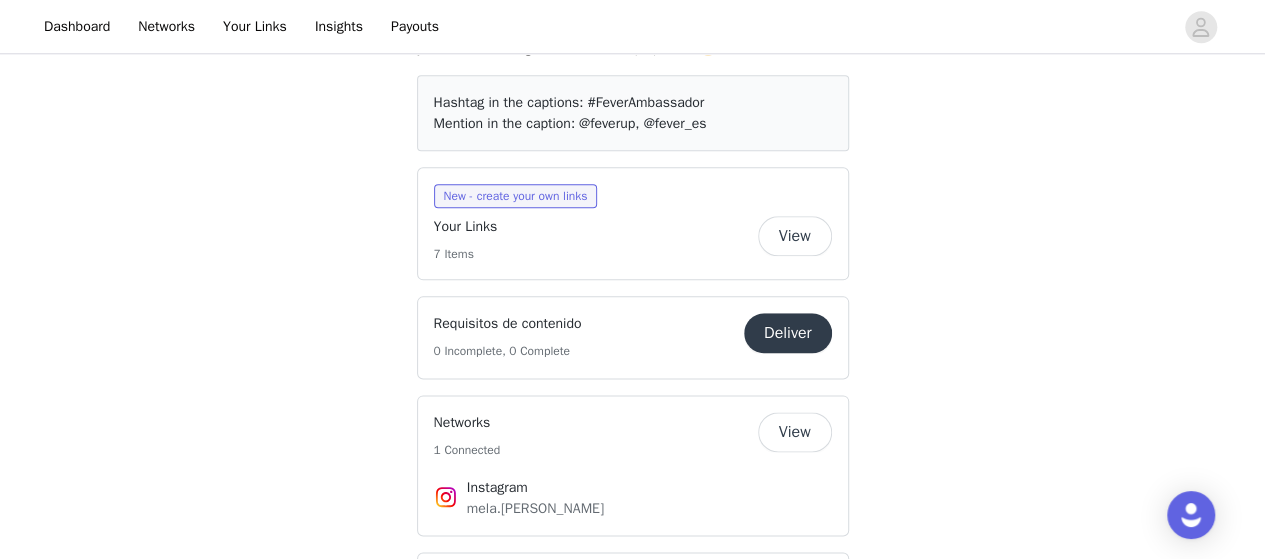 scroll, scrollTop: 1100, scrollLeft: 0, axis: vertical 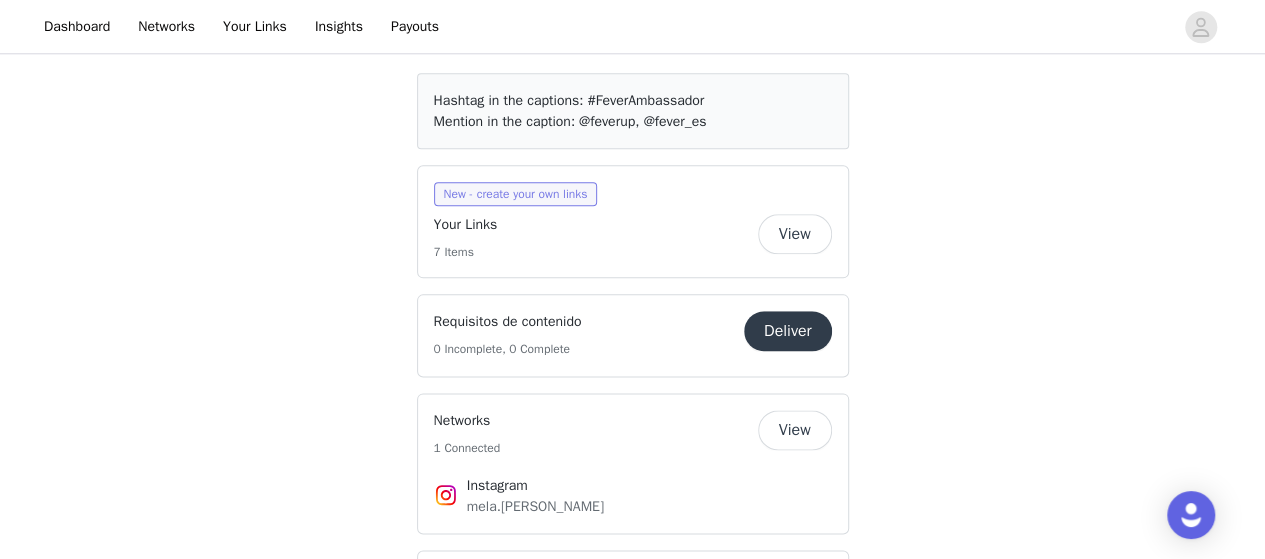 click on "New - create your own links" at bounding box center (516, 194) 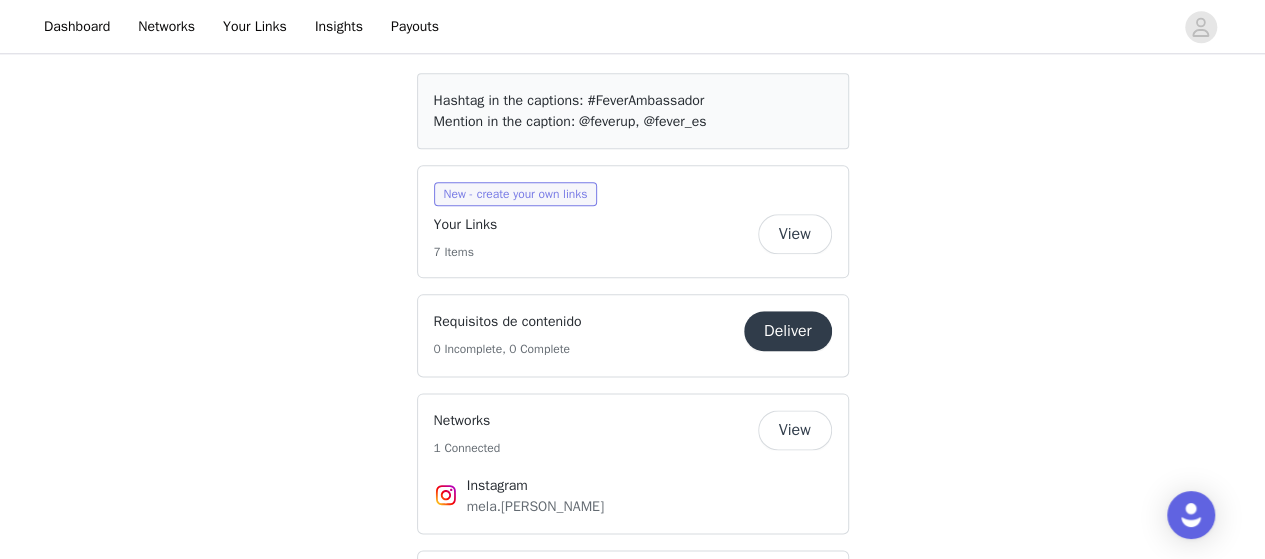 click on "New - create your own links" at bounding box center [516, 194] 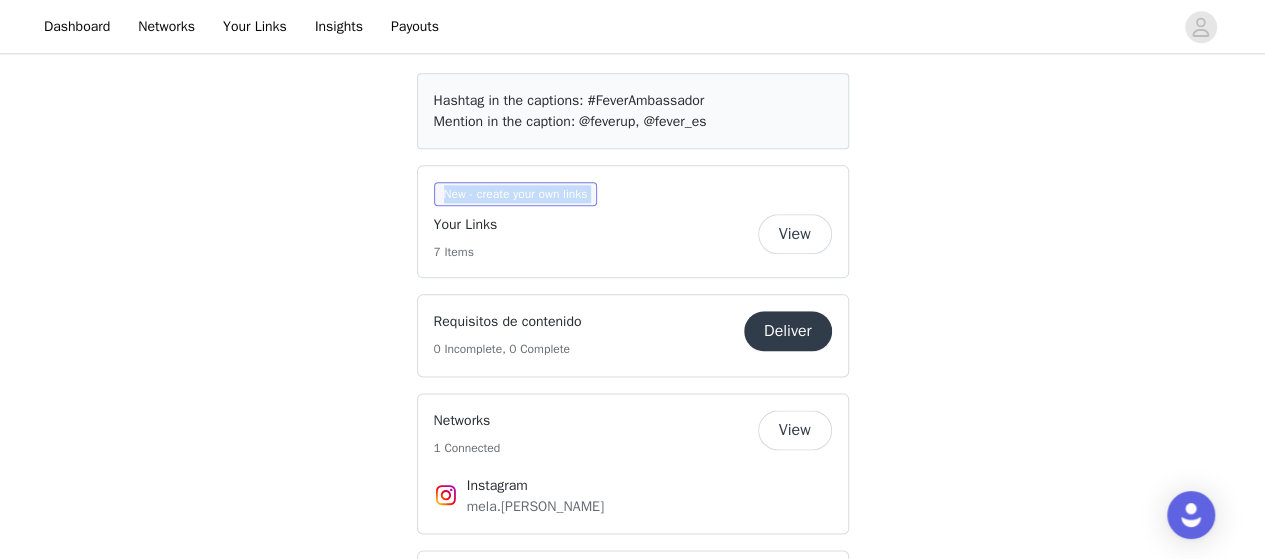 click on "New - create your own links" at bounding box center (516, 194) 